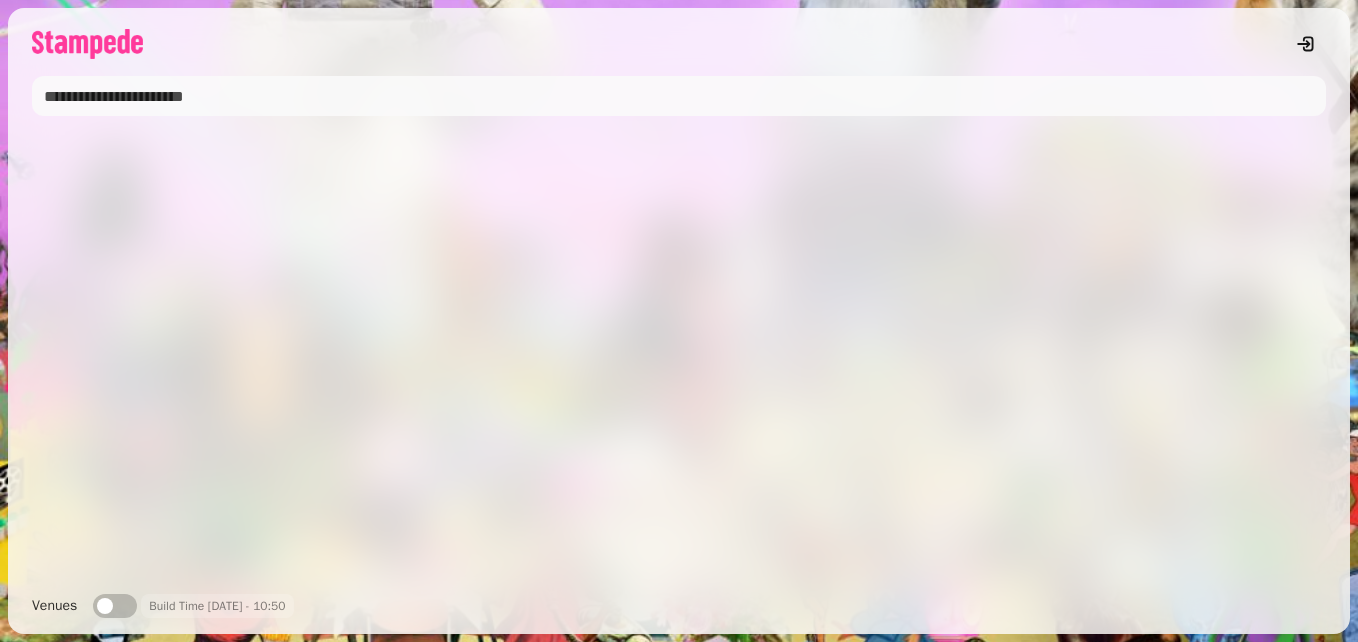 scroll, scrollTop: 0, scrollLeft: 0, axis: both 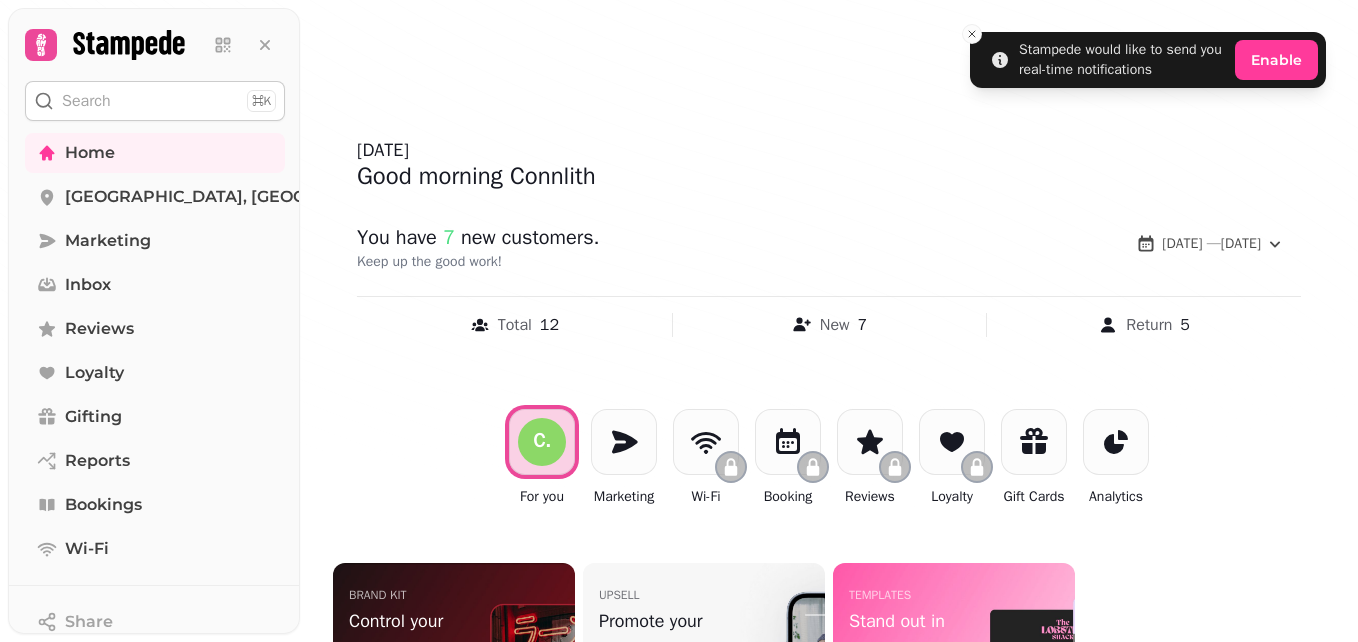 drag, startPoint x: 1350, startPoint y: 200, endPoint x: 1358, endPoint y: 318, distance: 118.270874 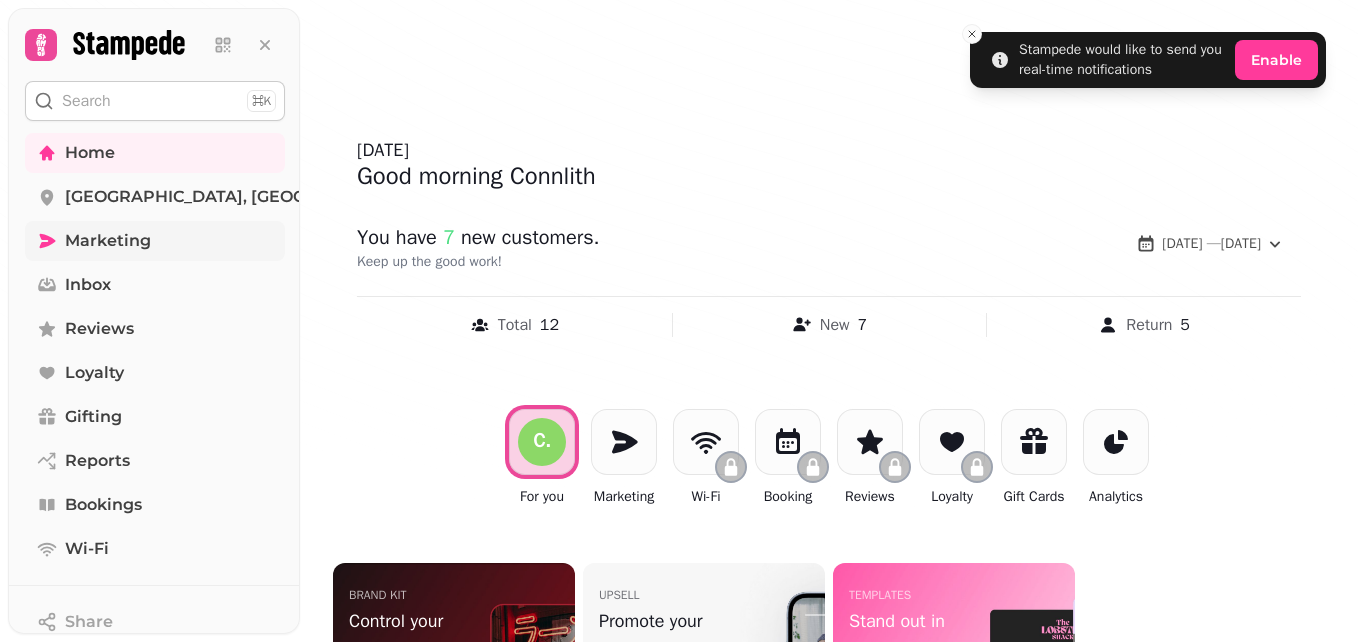 click on "Marketing" at bounding box center [108, 241] 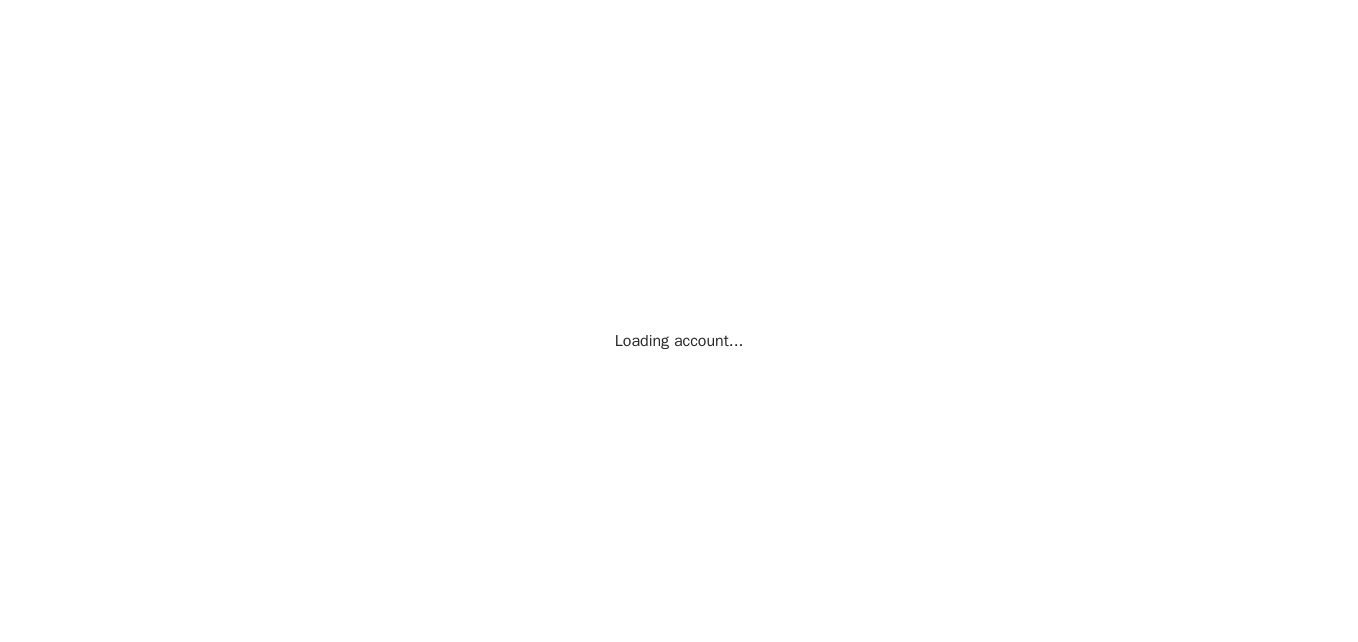 scroll, scrollTop: 0, scrollLeft: 0, axis: both 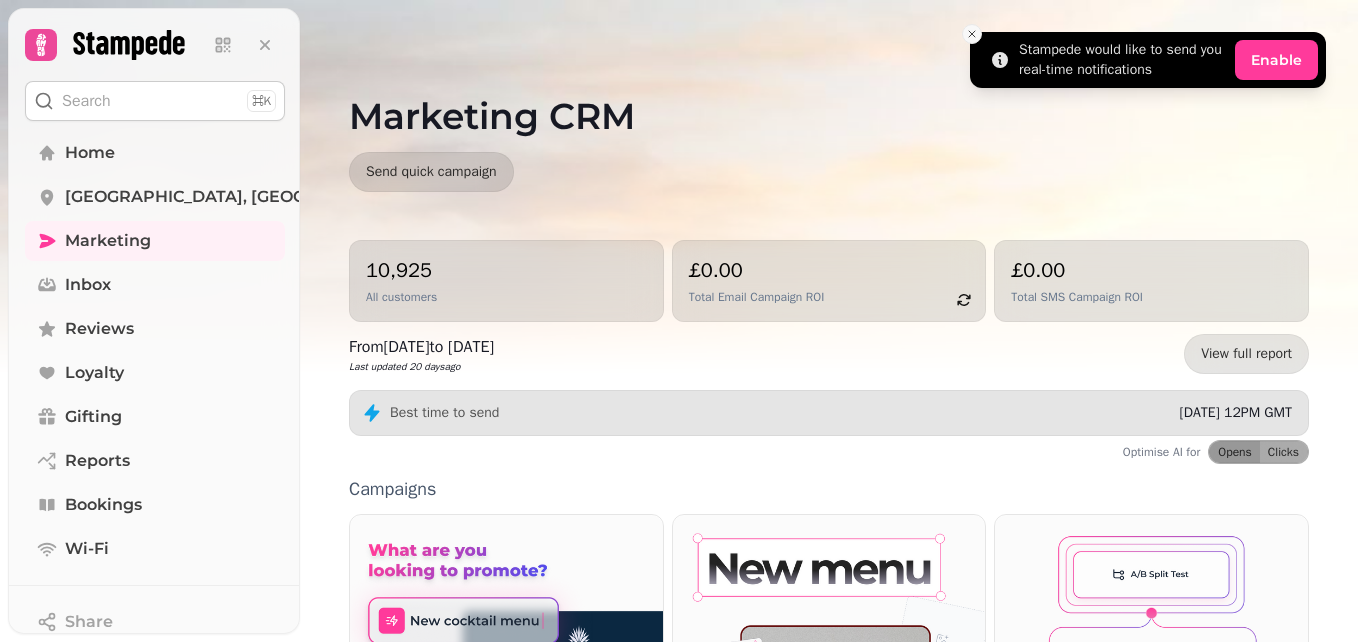 click 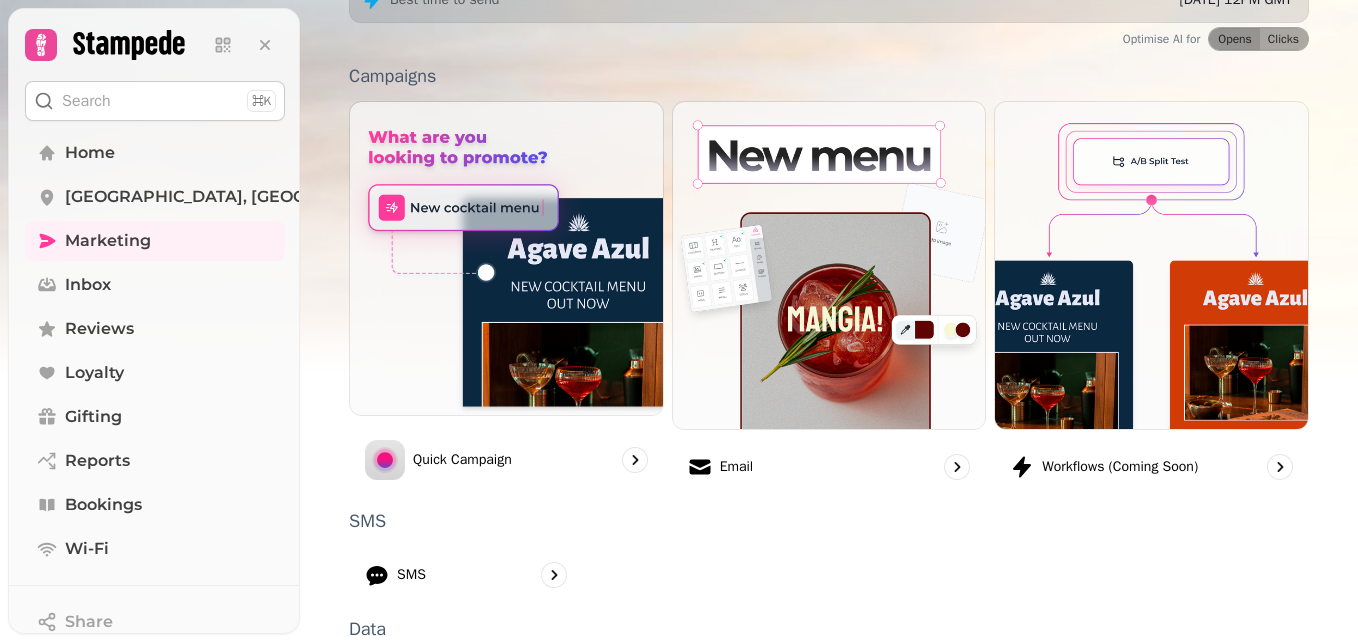 scroll, scrollTop: 440, scrollLeft: 0, axis: vertical 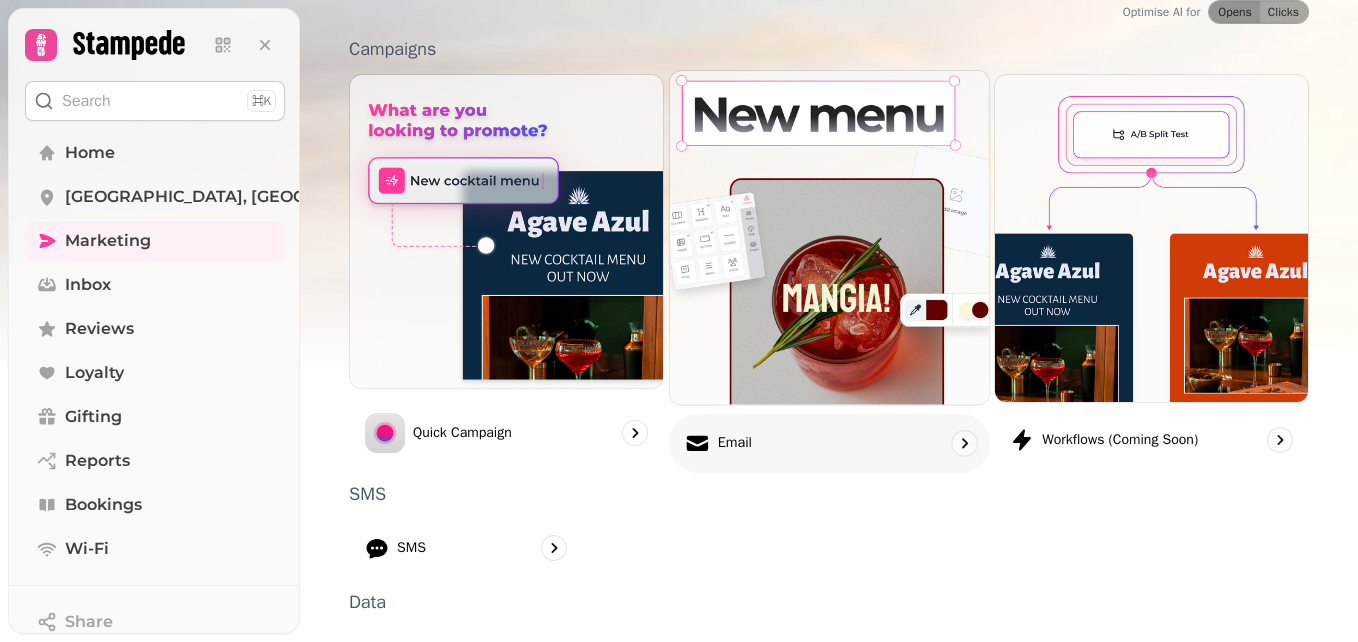 click on "Email" at bounding box center (829, 442) 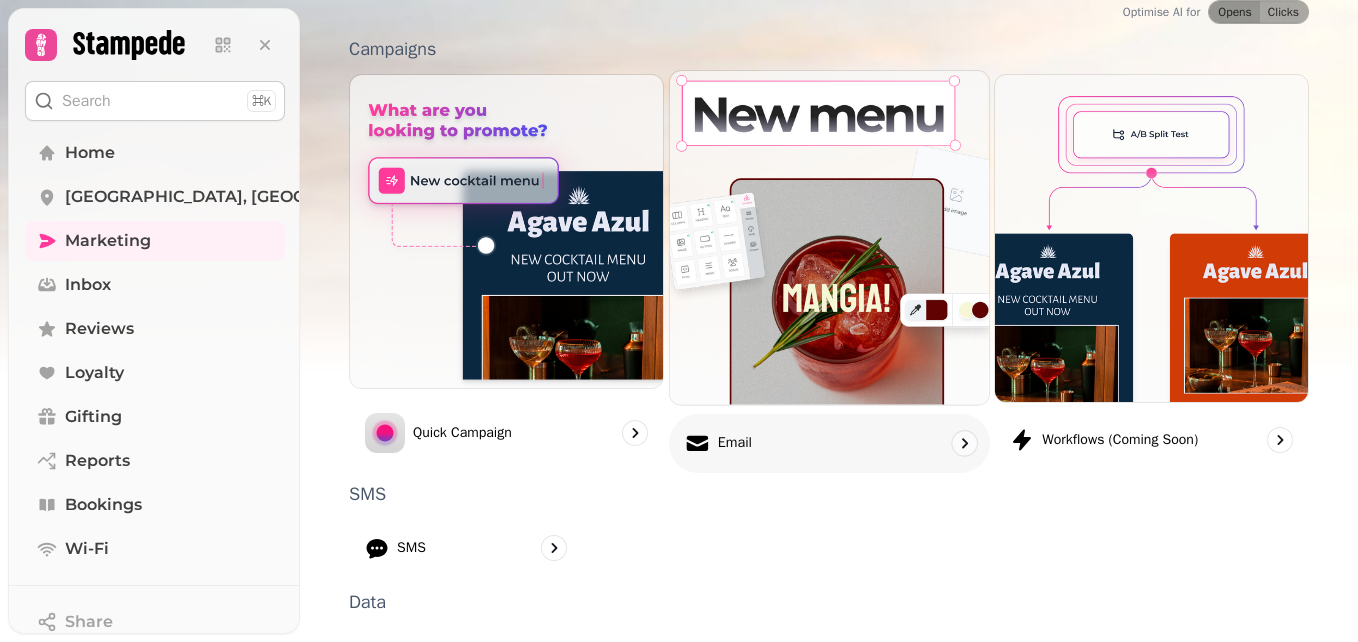 scroll, scrollTop: 0, scrollLeft: 0, axis: both 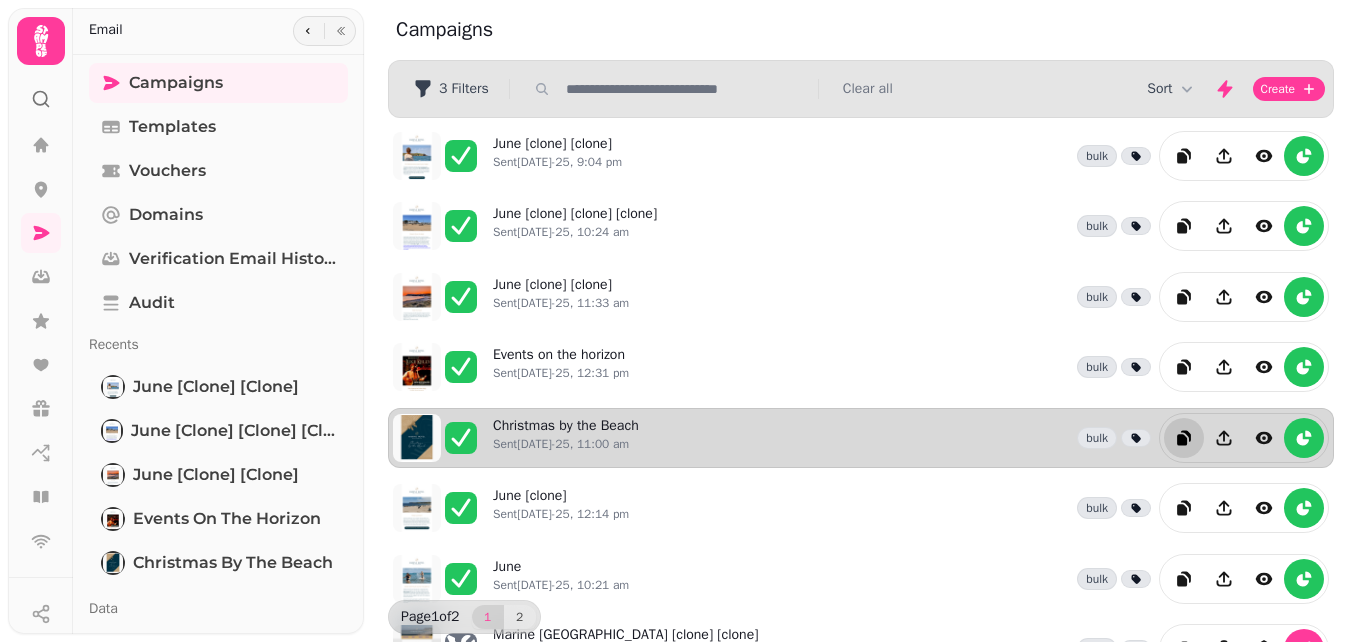 click 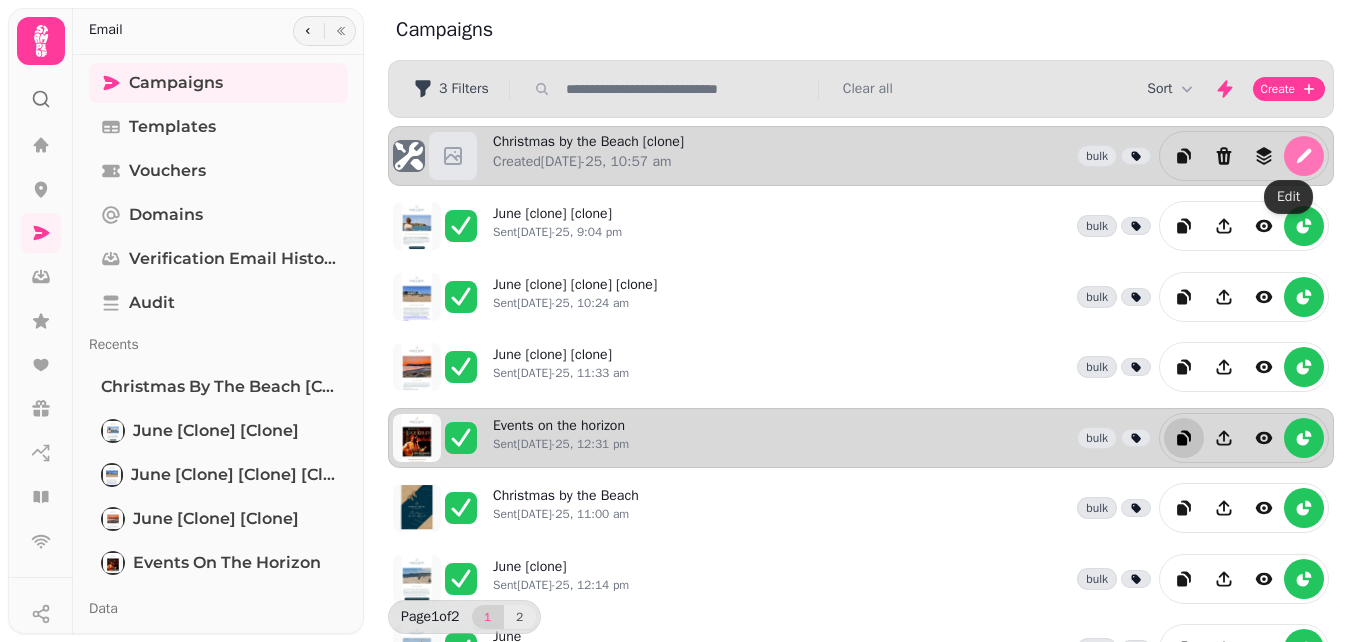 click 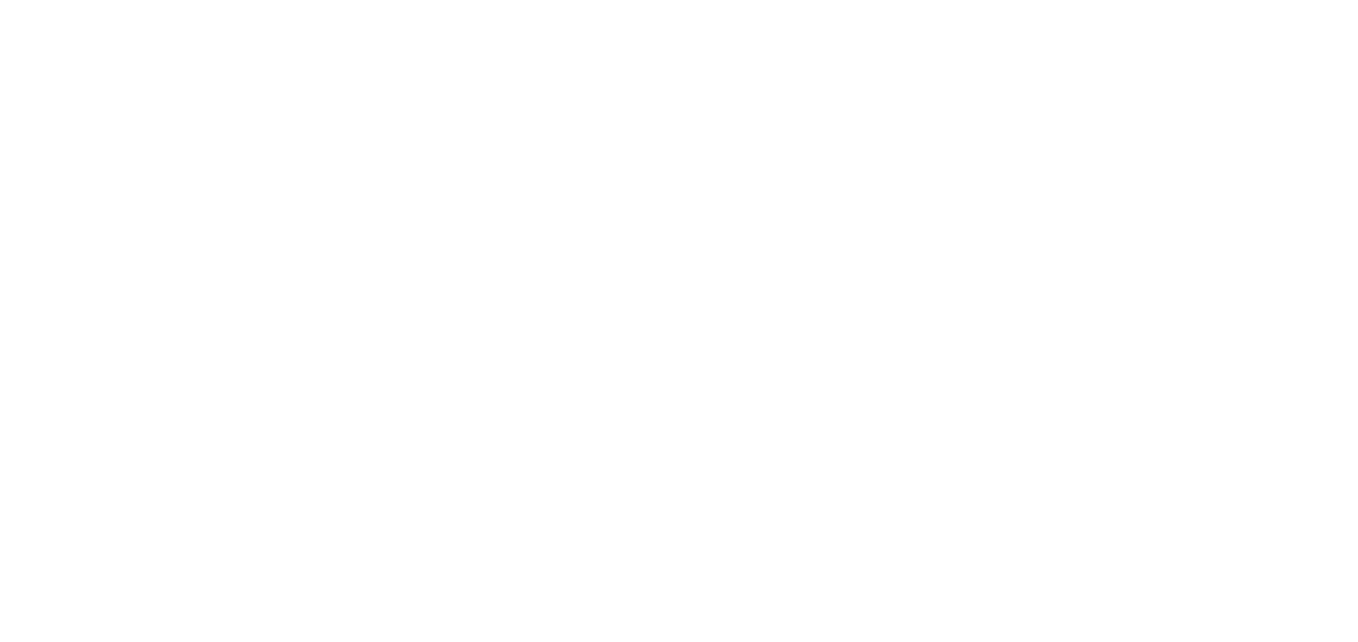 select on "**********" 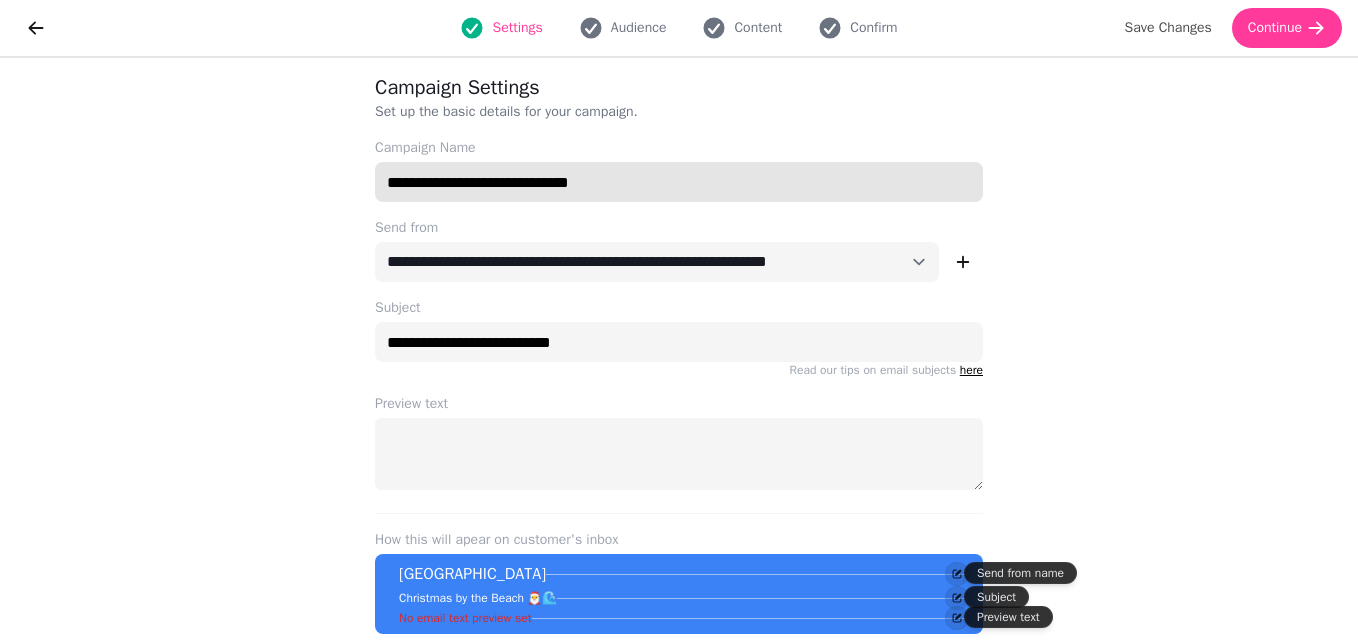 click on "**********" at bounding box center (679, 182) 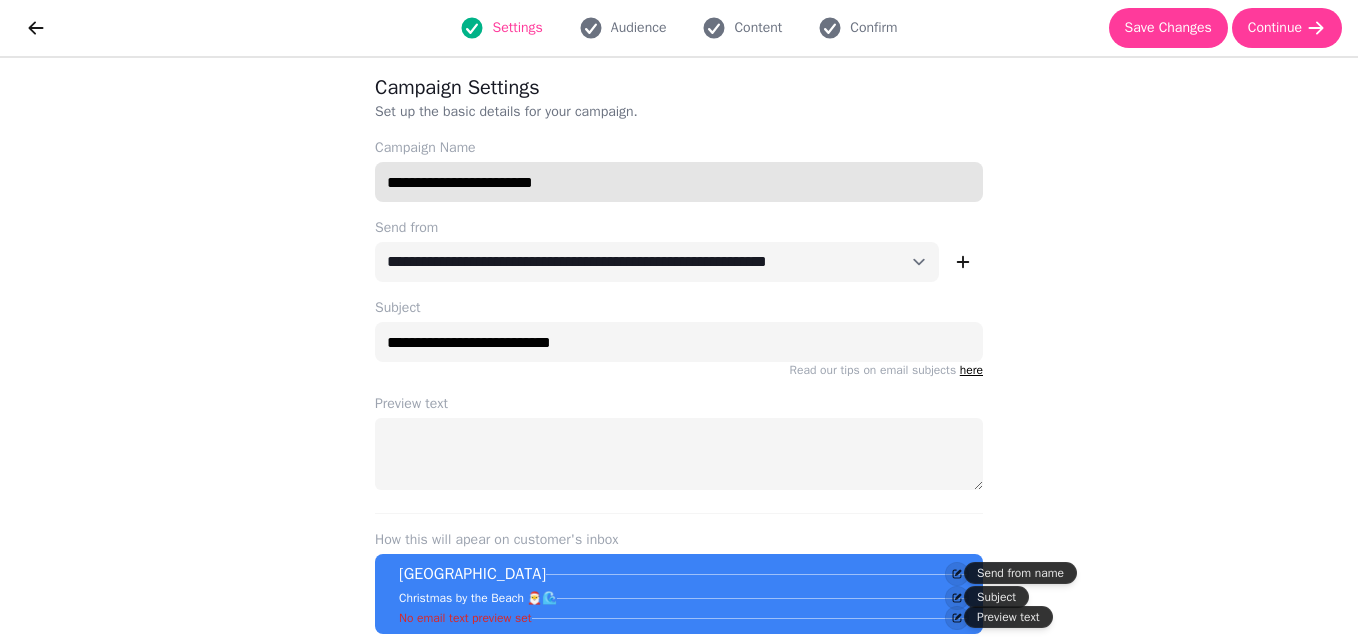type on "**********" 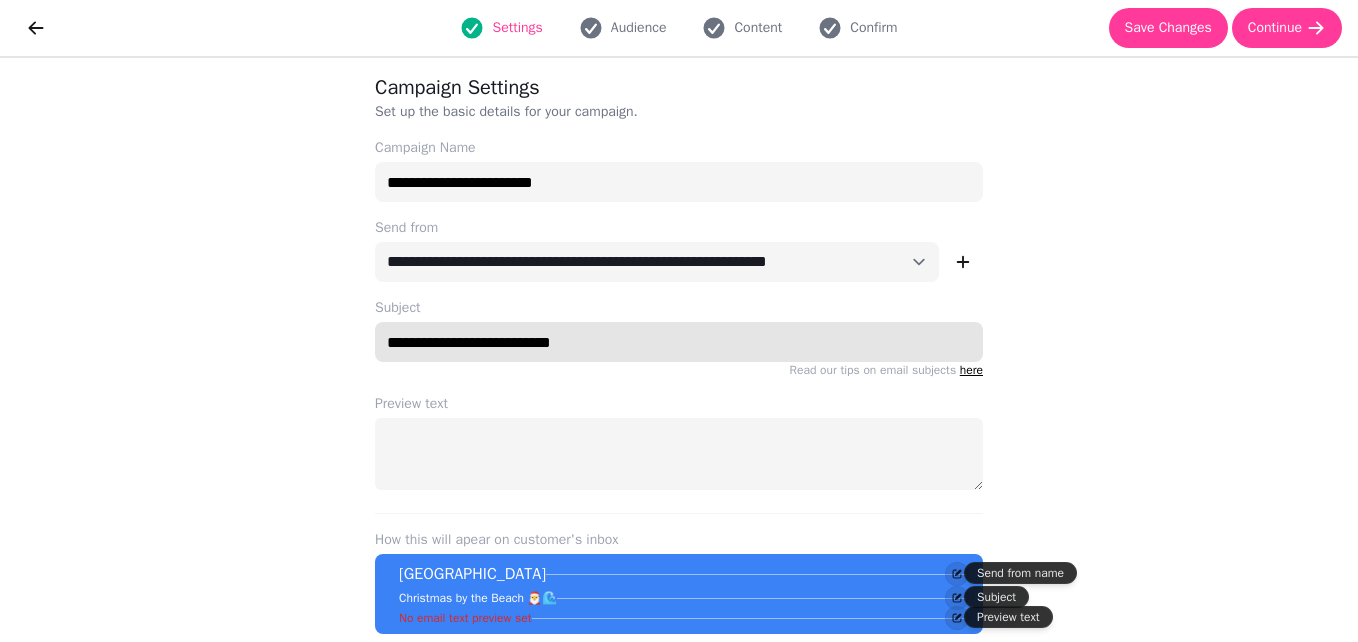 drag, startPoint x: 544, startPoint y: 346, endPoint x: 296, endPoint y: 343, distance: 248.01814 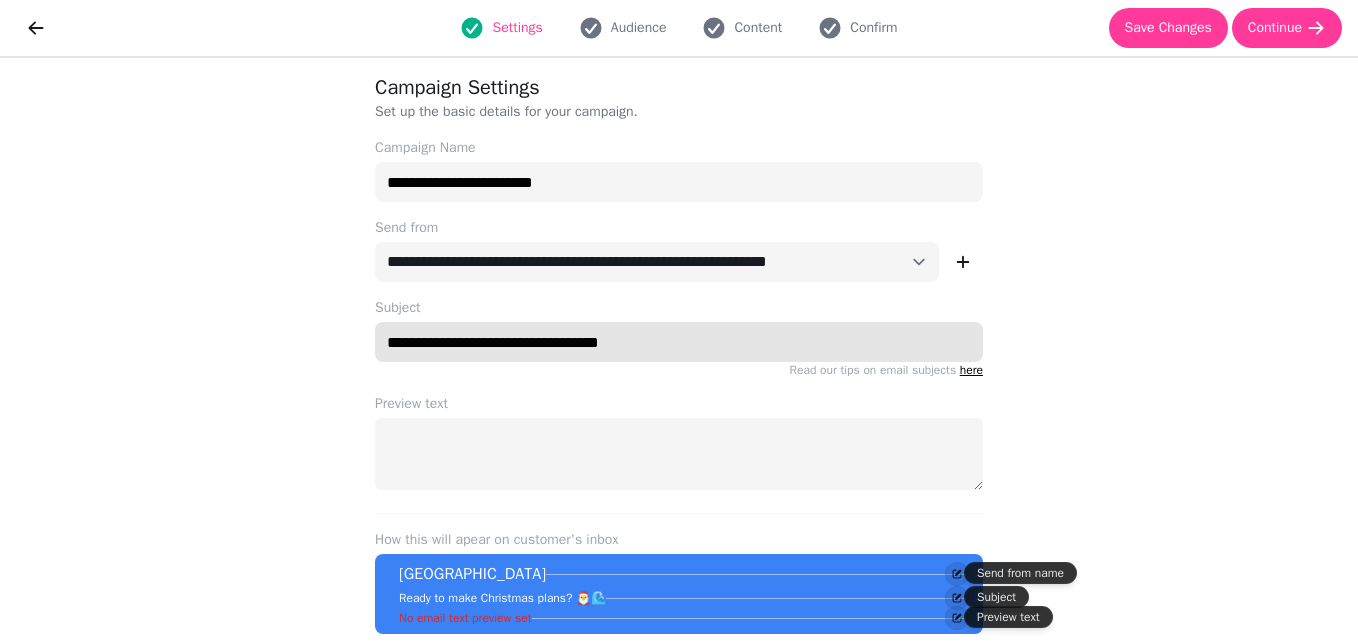 type on "**********" 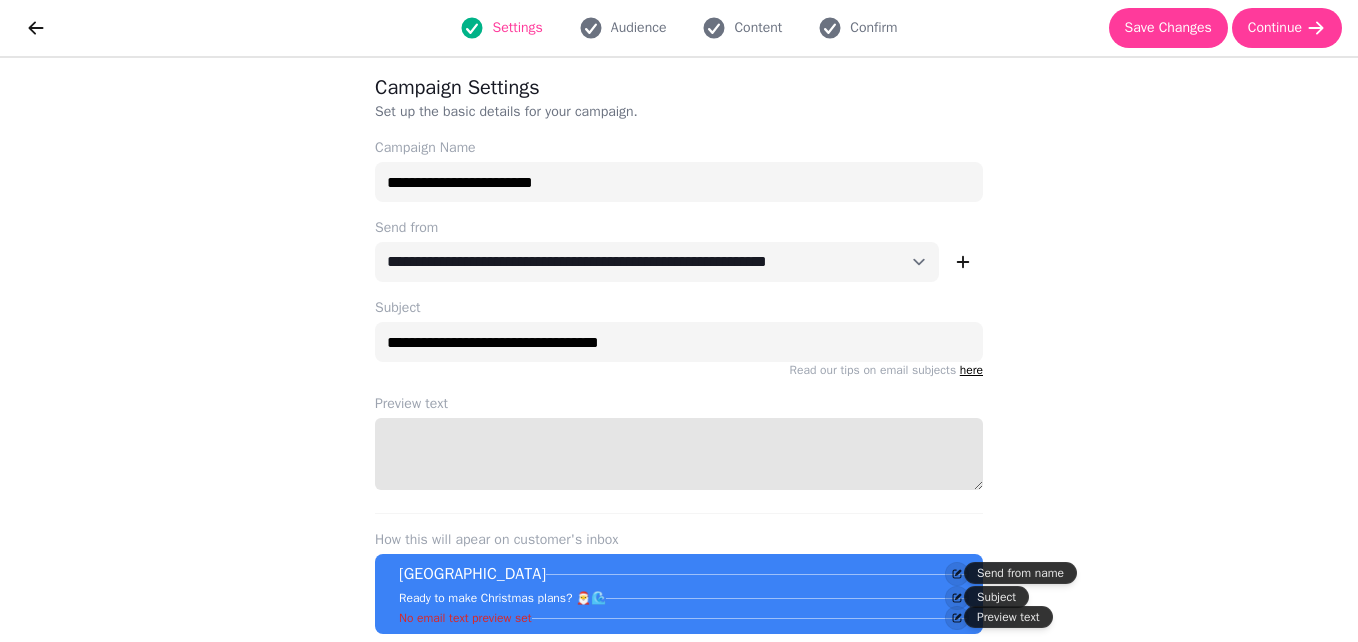 click on "Preview text" at bounding box center (679, 454) 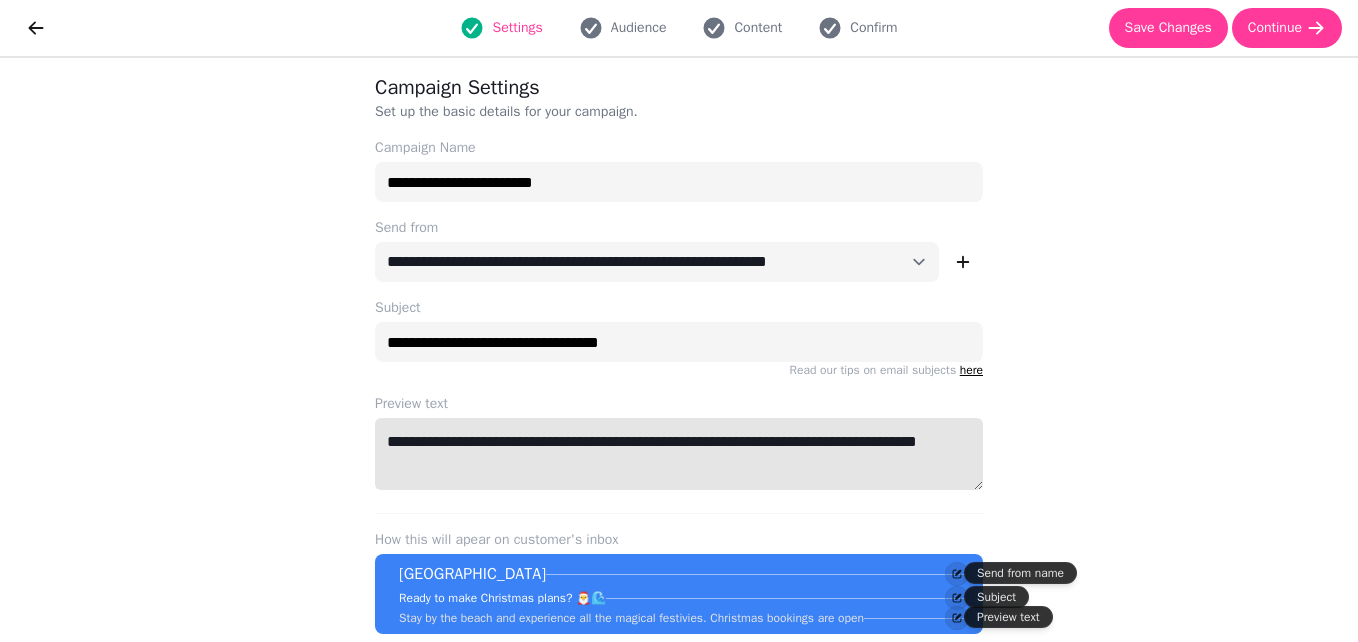 click on "**********" at bounding box center (679, 454) 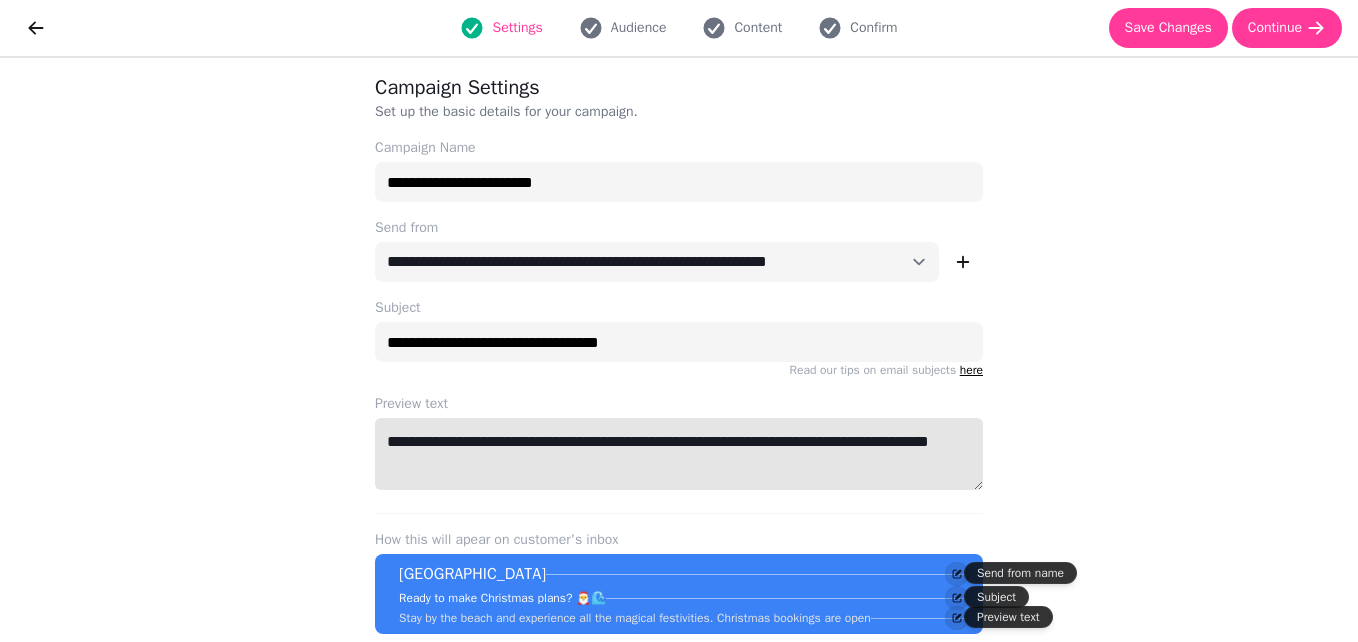 click on "**********" at bounding box center (679, 454) 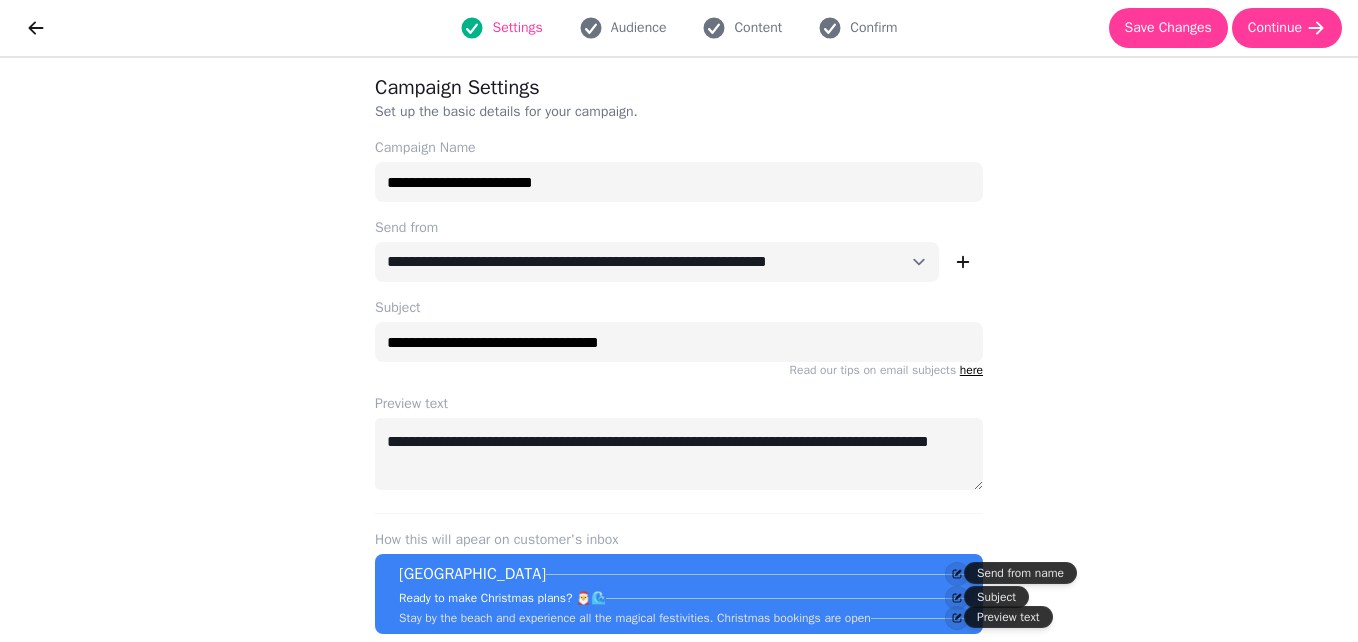 scroll, scrollTop: 116, scrollLeft: 0, axis: vertical 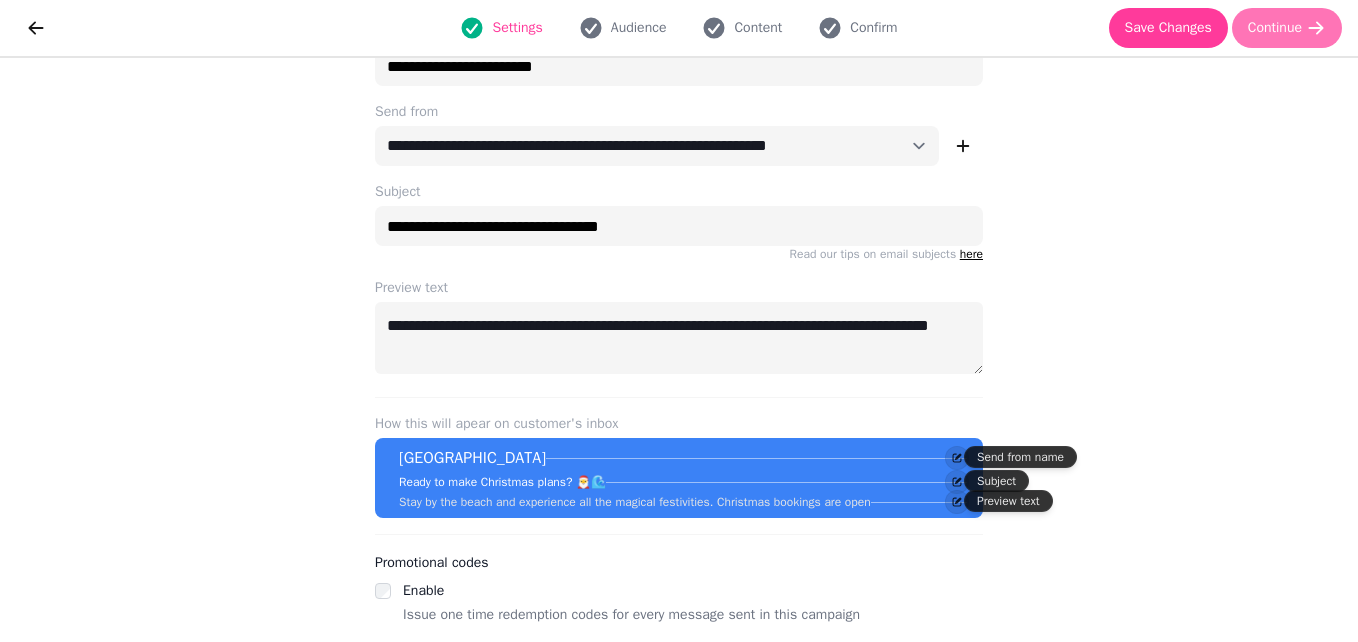 click on "Continue" at bounding box center [1275, 28] 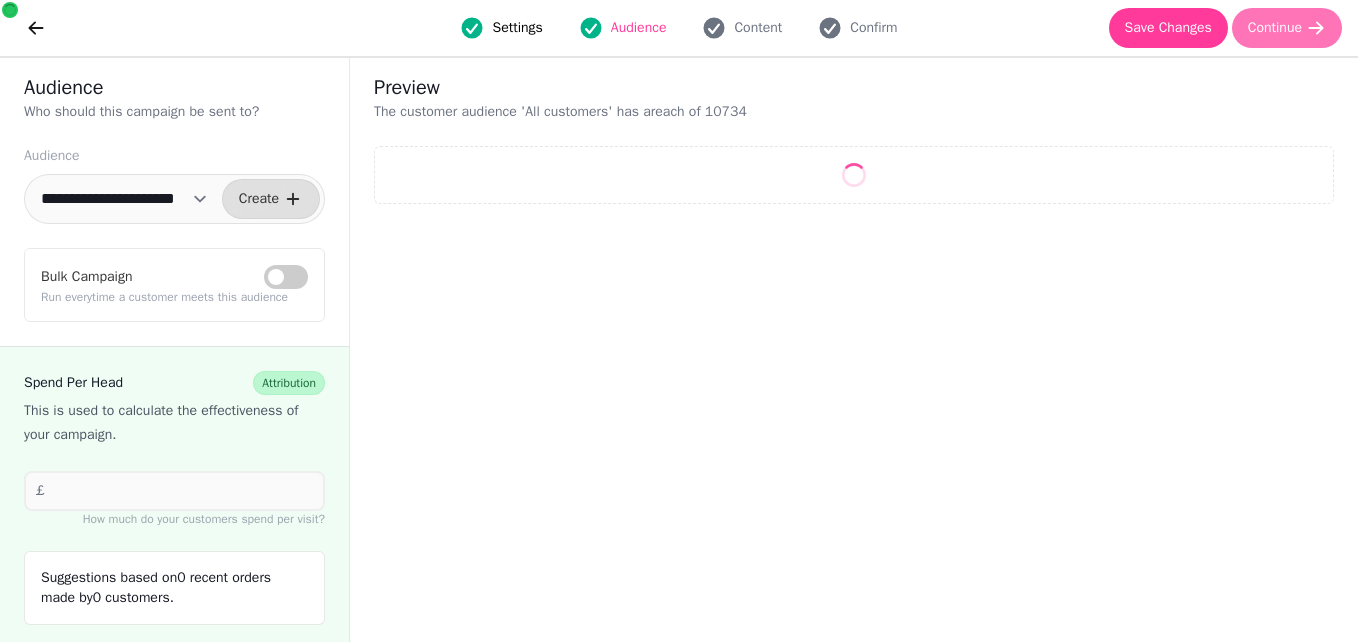 select on "**" 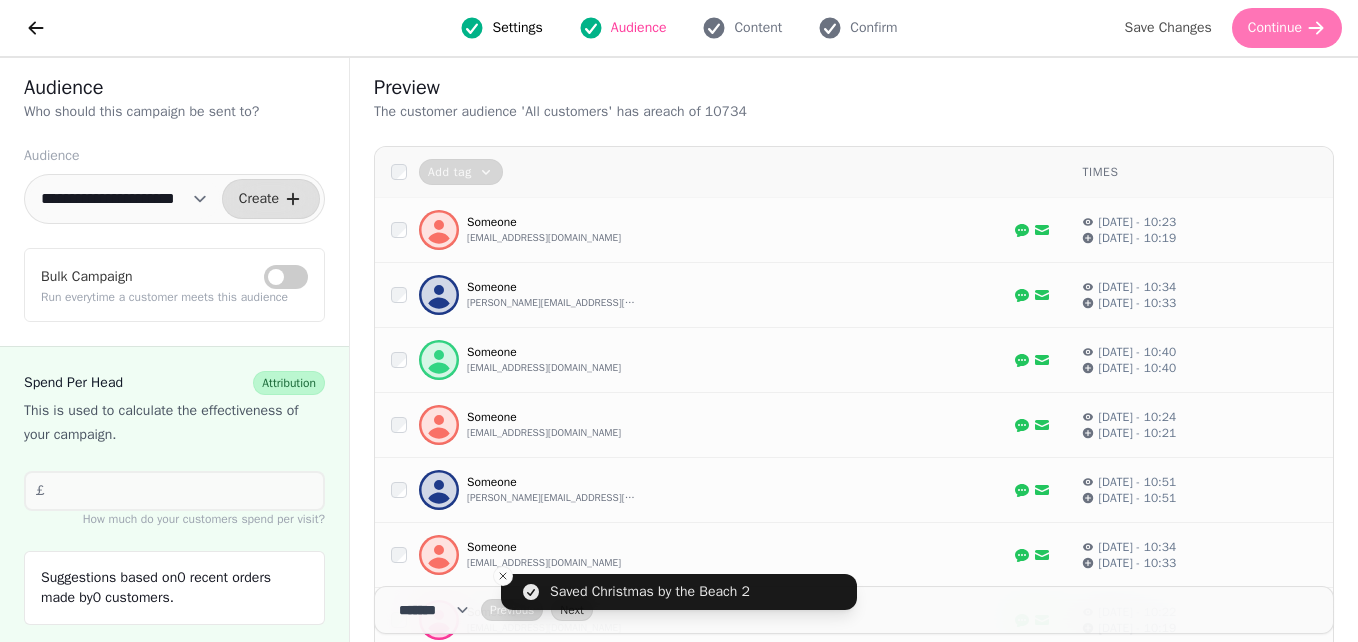 click on "Continue" at bounding box center (1275, 28) 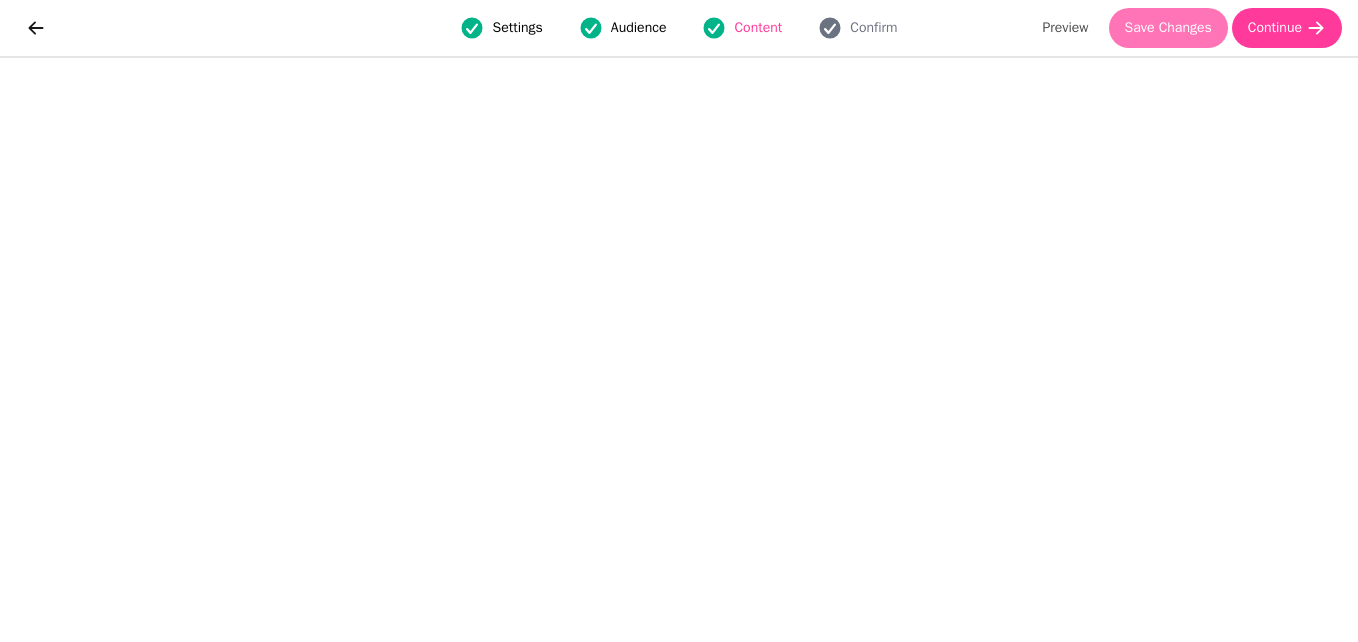 click on "Save Changes" at bounding box center [1168, 28] 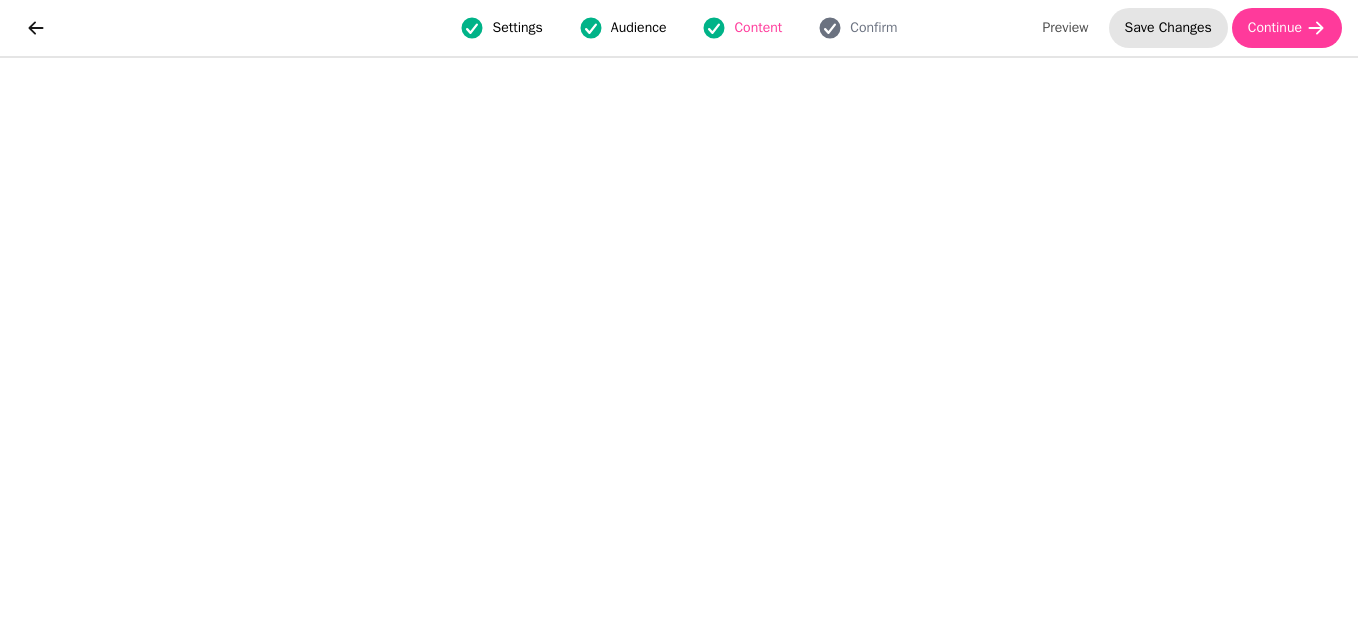 click on "Save Changes" at bounding box center [1168, 28] 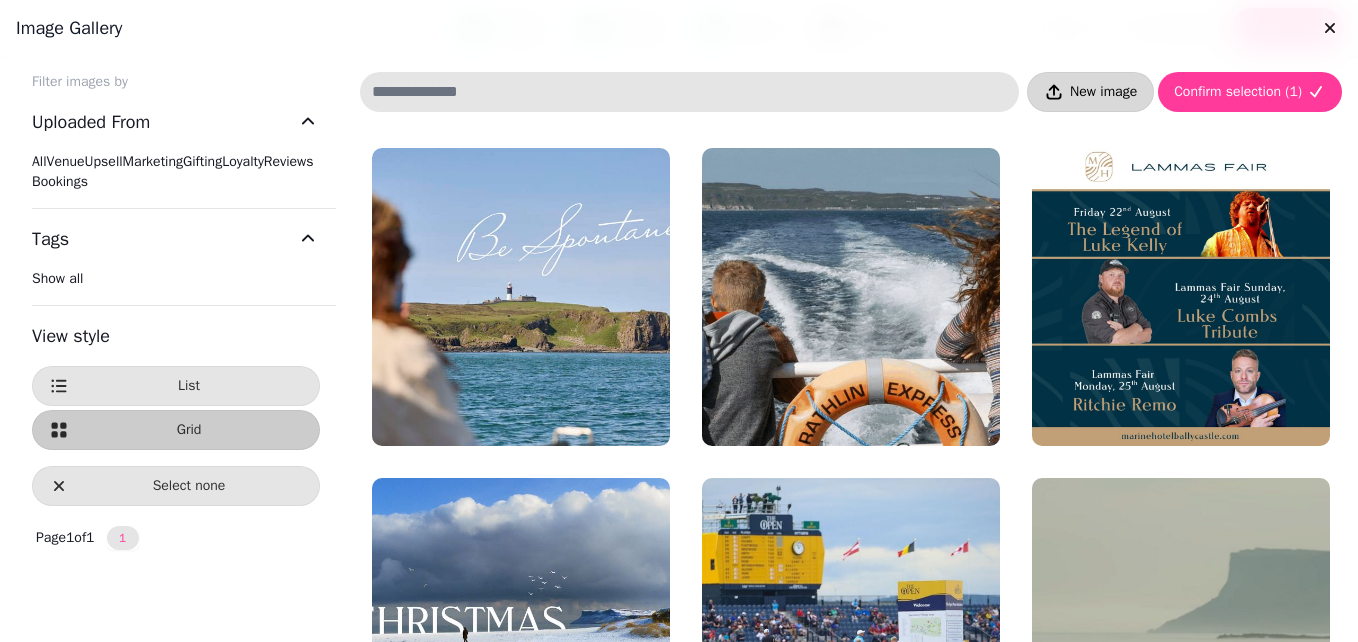click on "New image" at bounding box center (1090, 92) 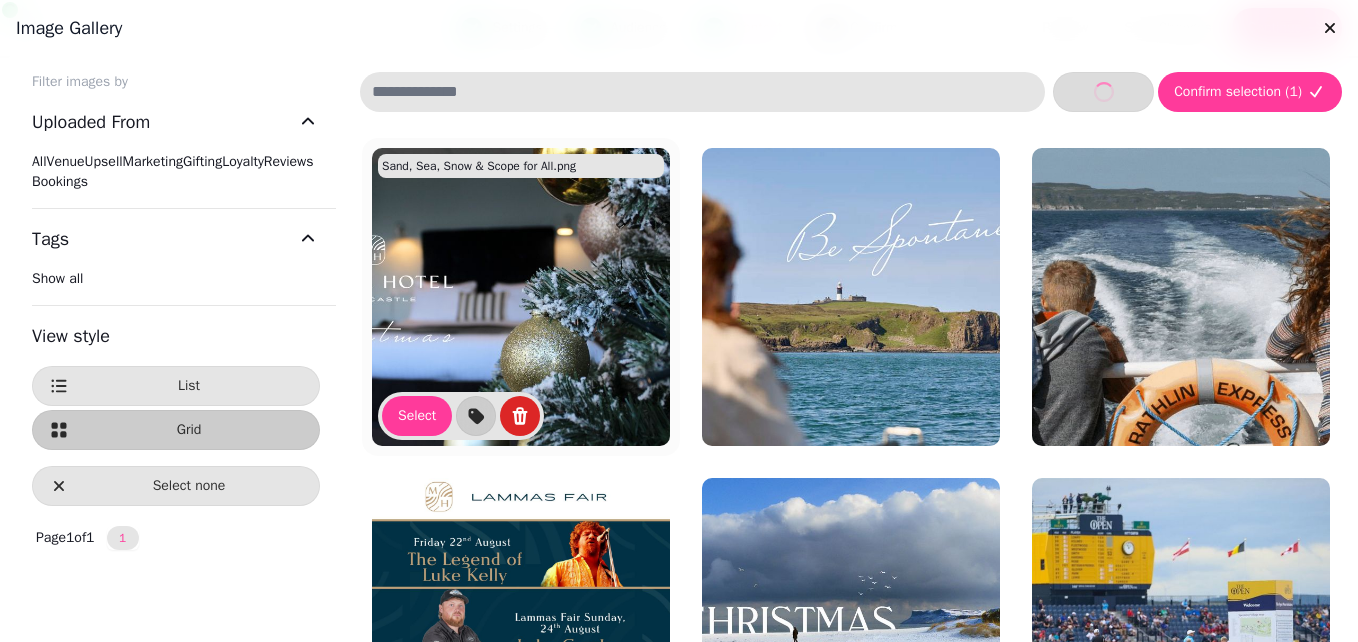 click at bounding box center (521, 297) 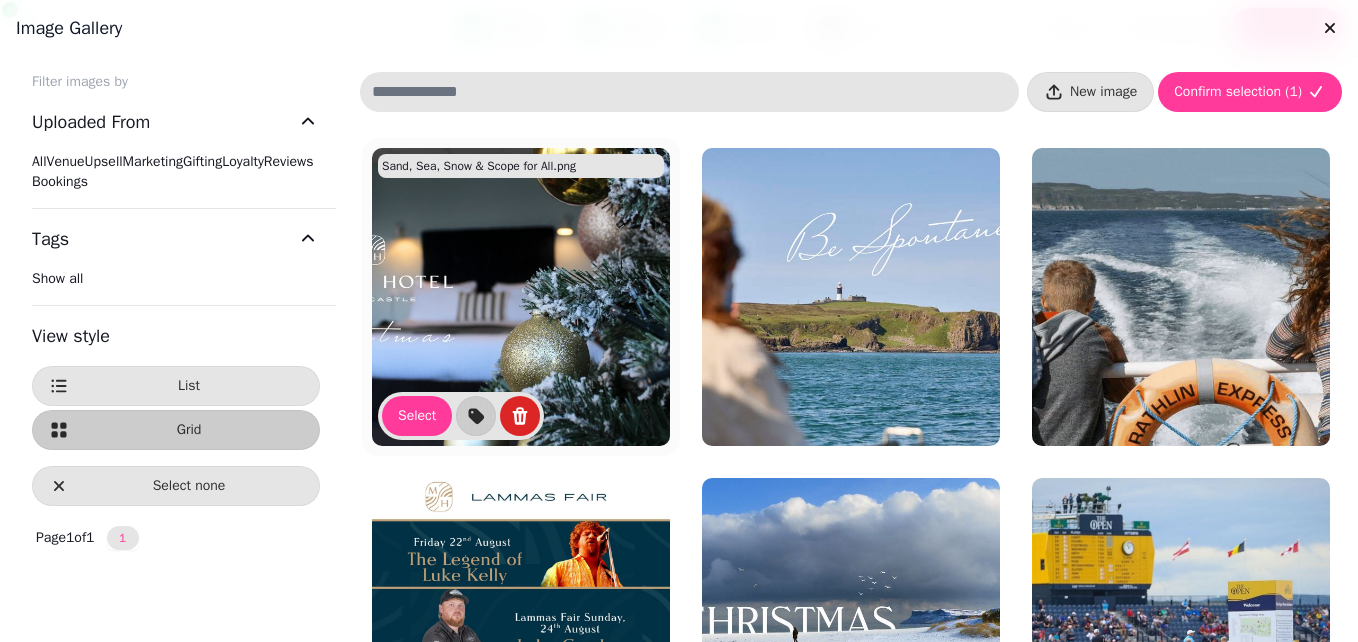 click at bounding box center (521, 297) 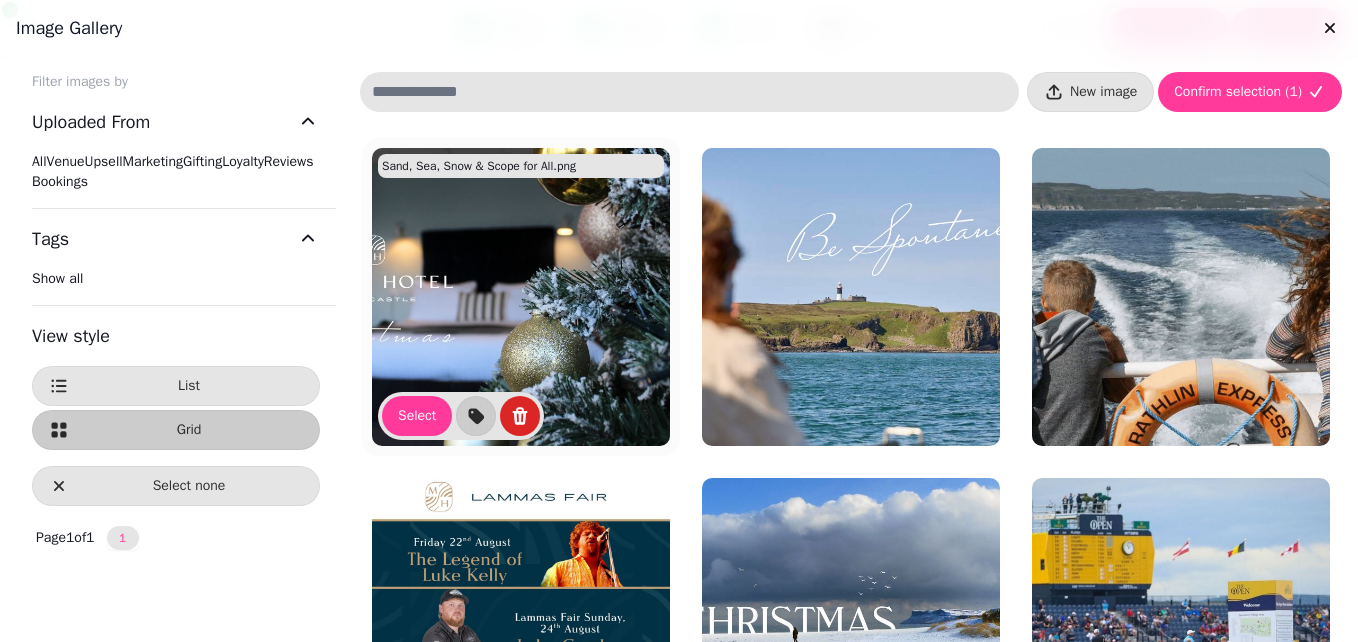 click at bounding box center (521, 297) 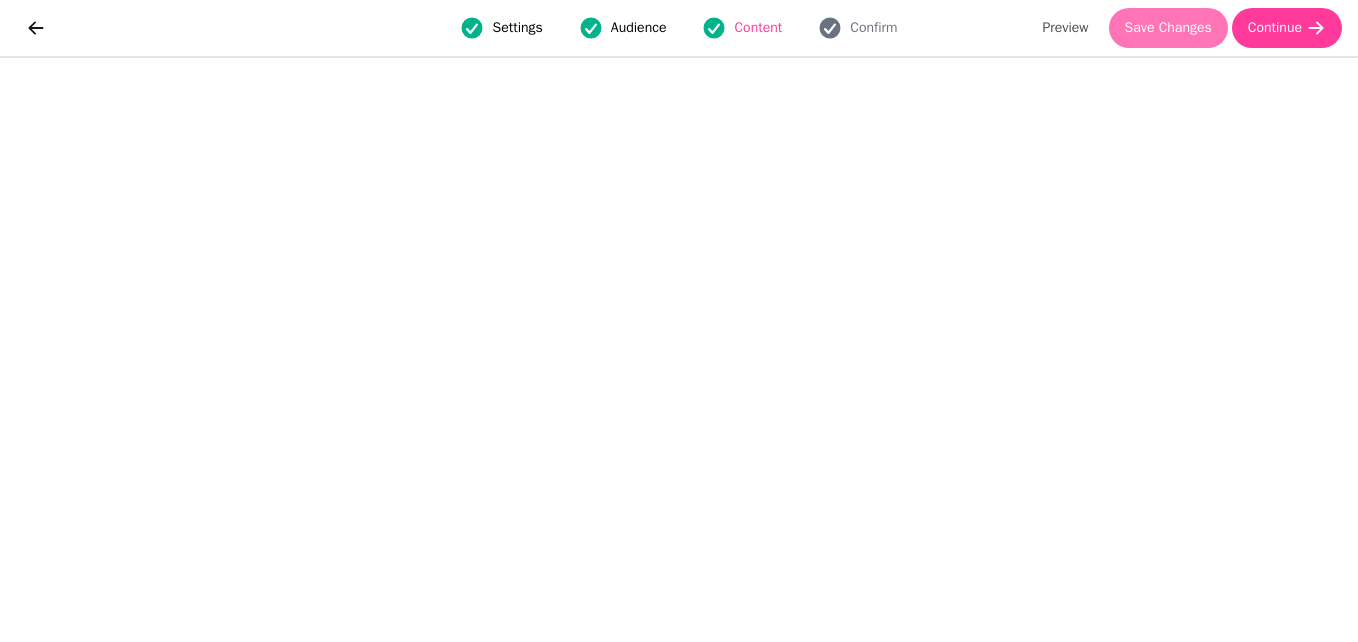 click on "Save Changes" at bounding box center (1168, 28) 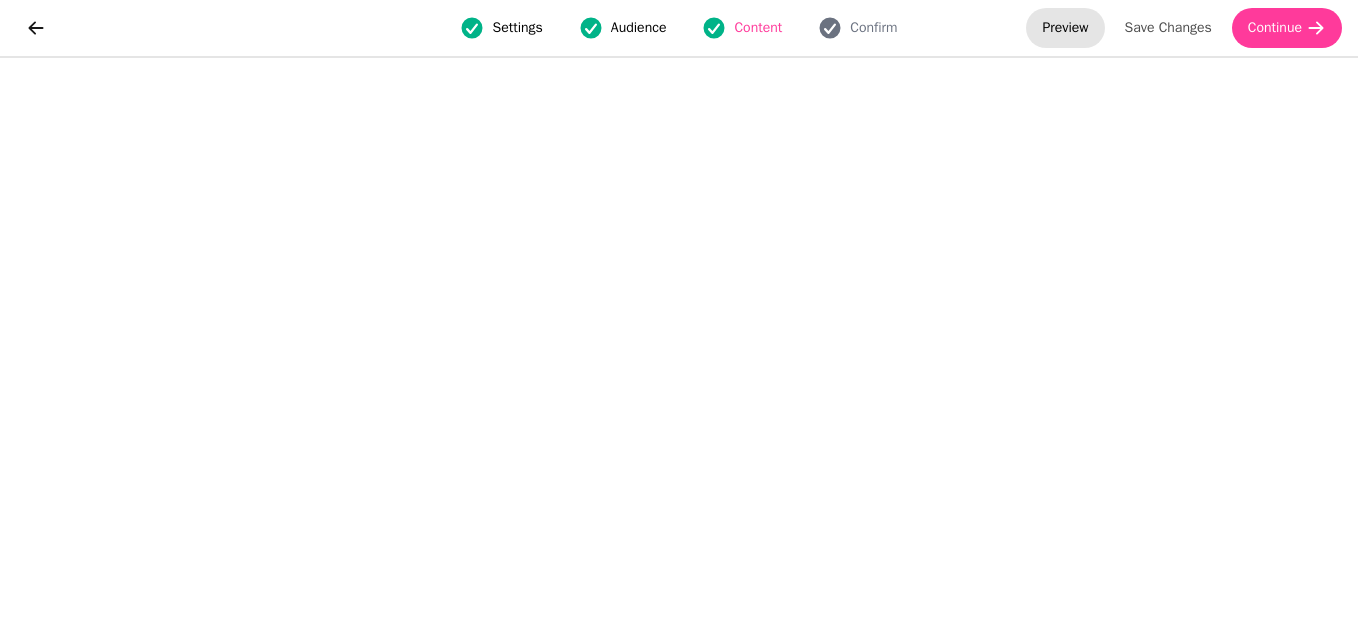 click on "Preview" at bounding box center [1065, 28] 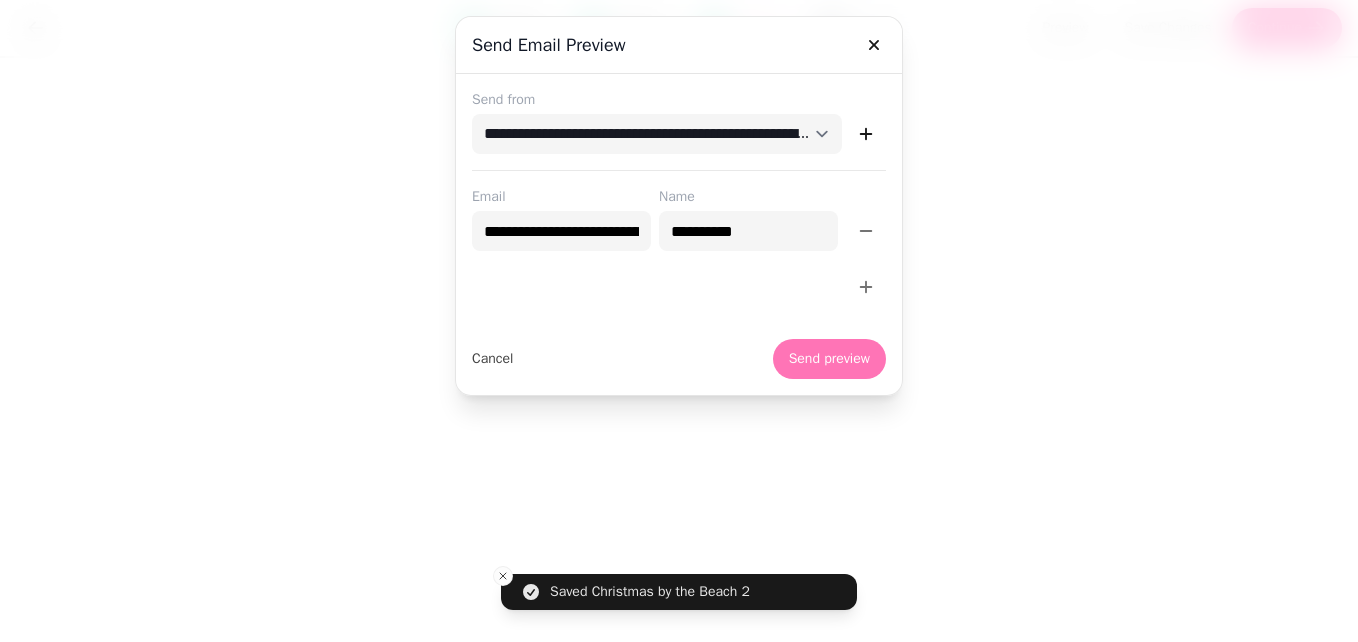 click on "Send preview" at bounding box center [829, 359] 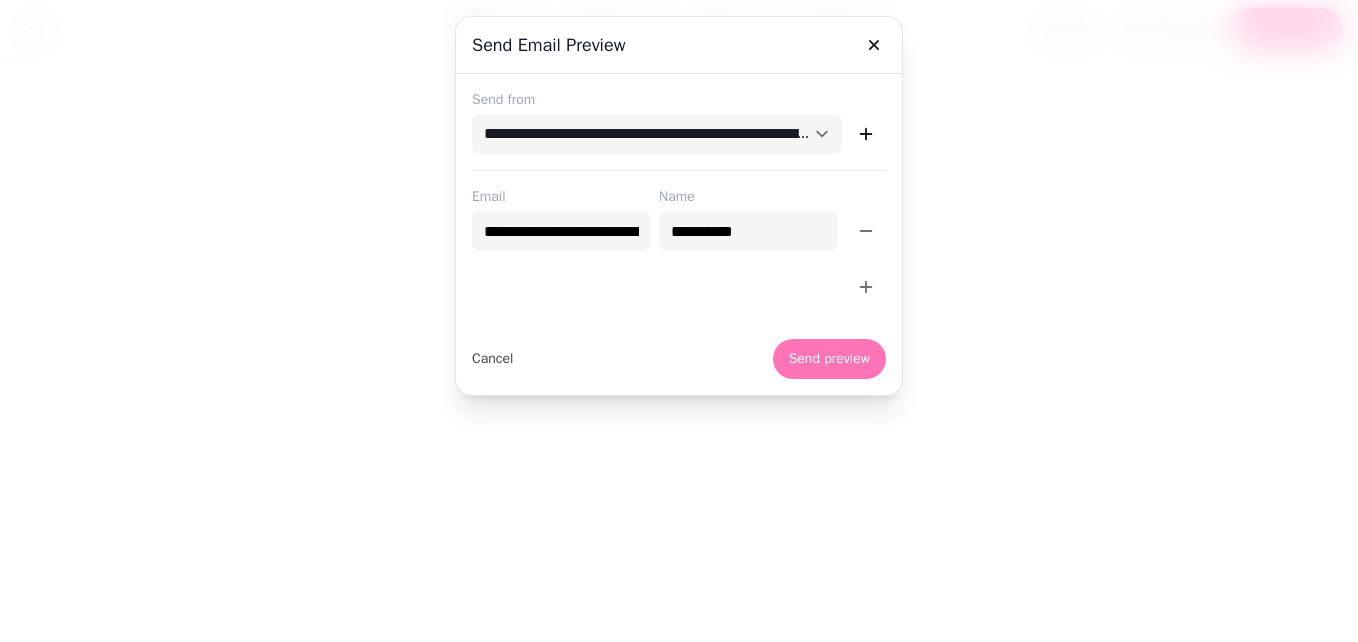 click on "Send preview" at bounding box center [829, 359] 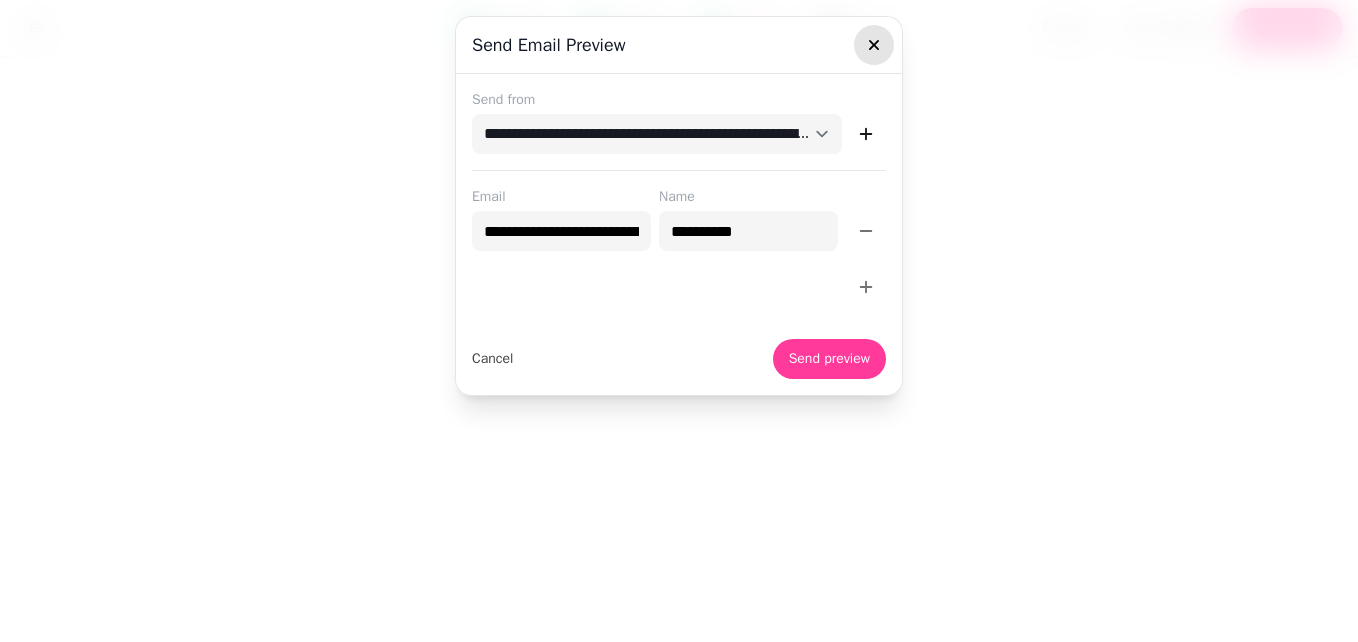 click 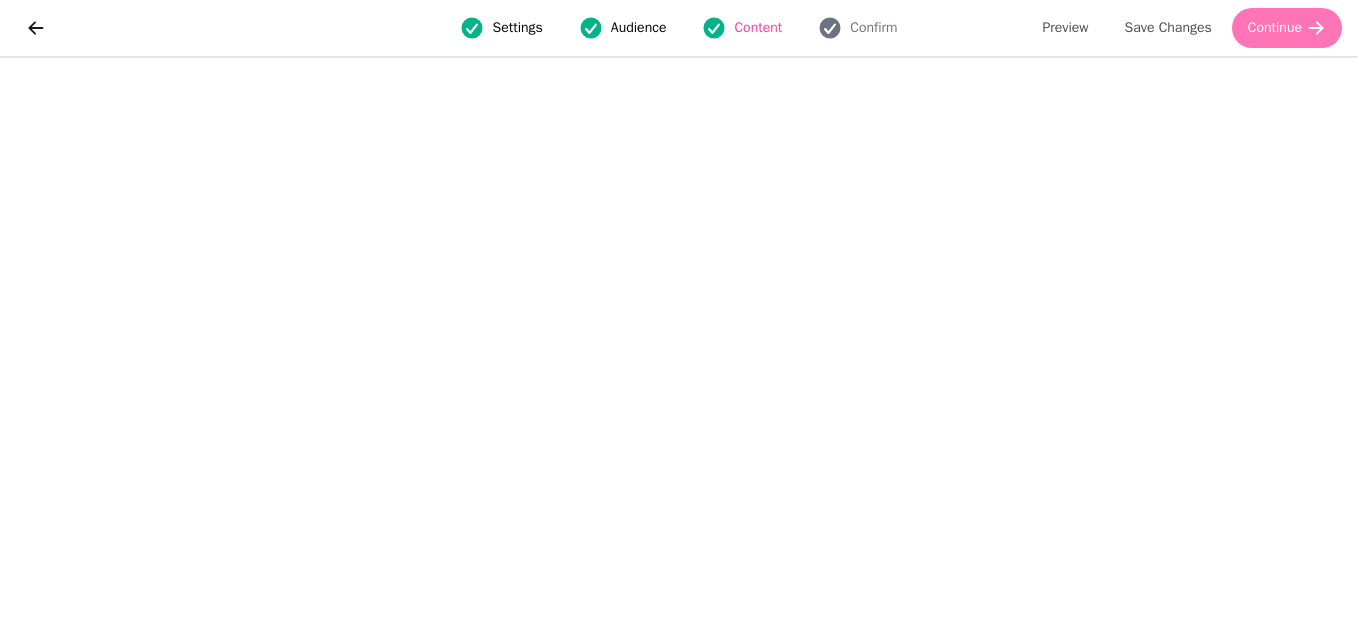 click on "Continue" at bounding box center [1287, 28] 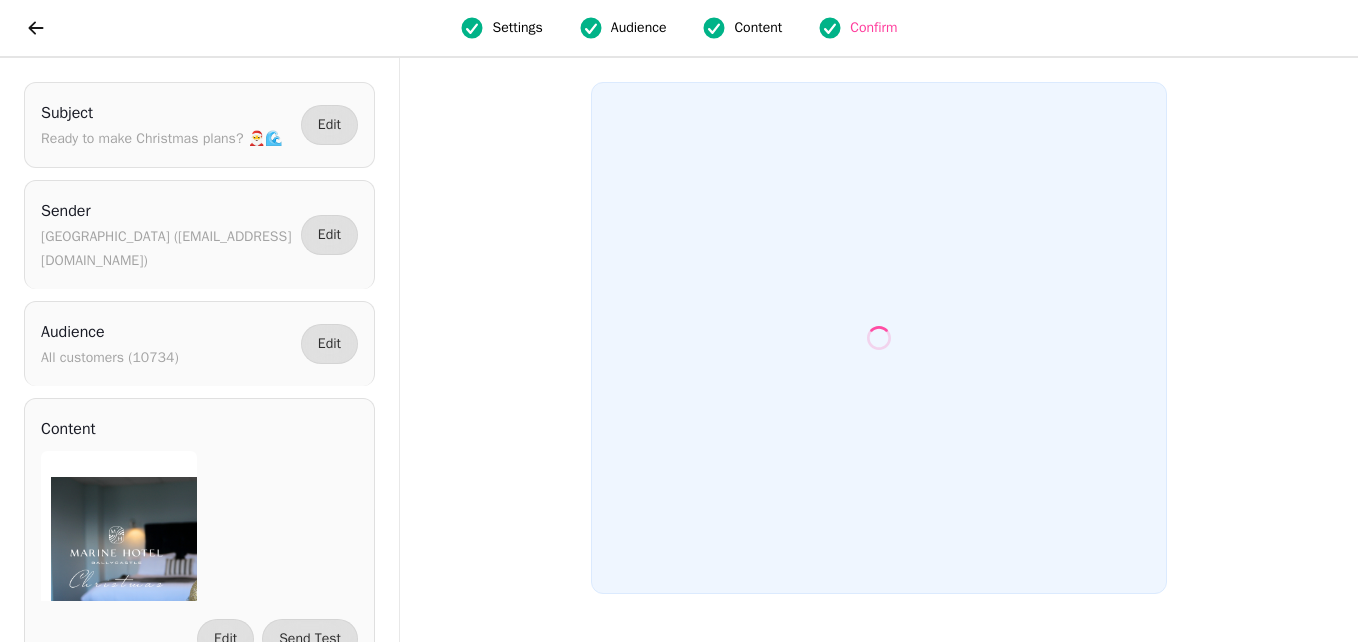 scroll, scrollTop: 0, scrollLeft: 0, axis: both 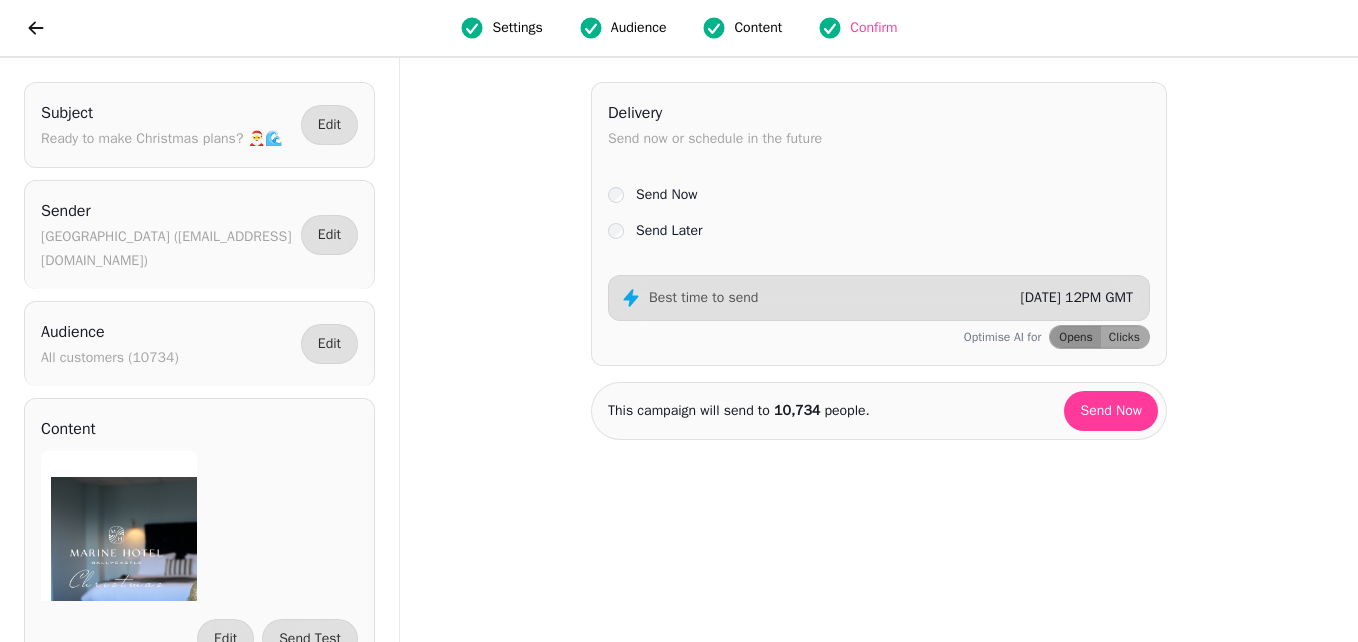 click on "Content" at bounding box center [758, 28] 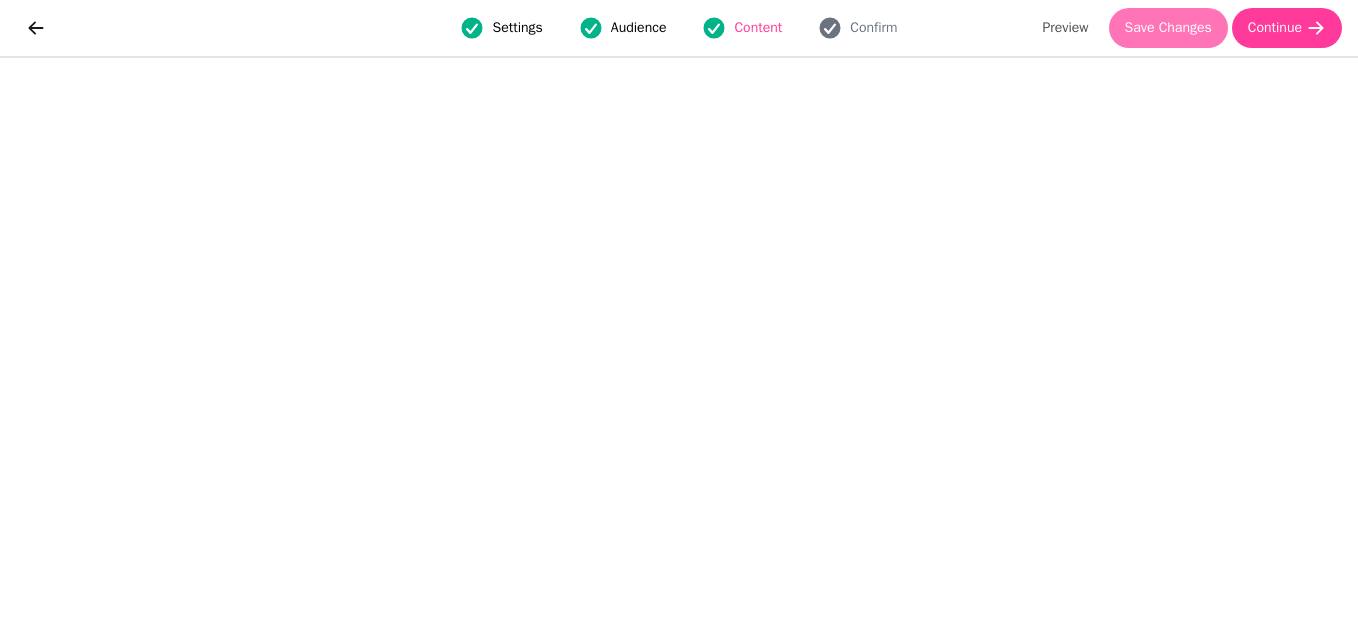 click on "Save Changes" at bounding box center [1168, 28] 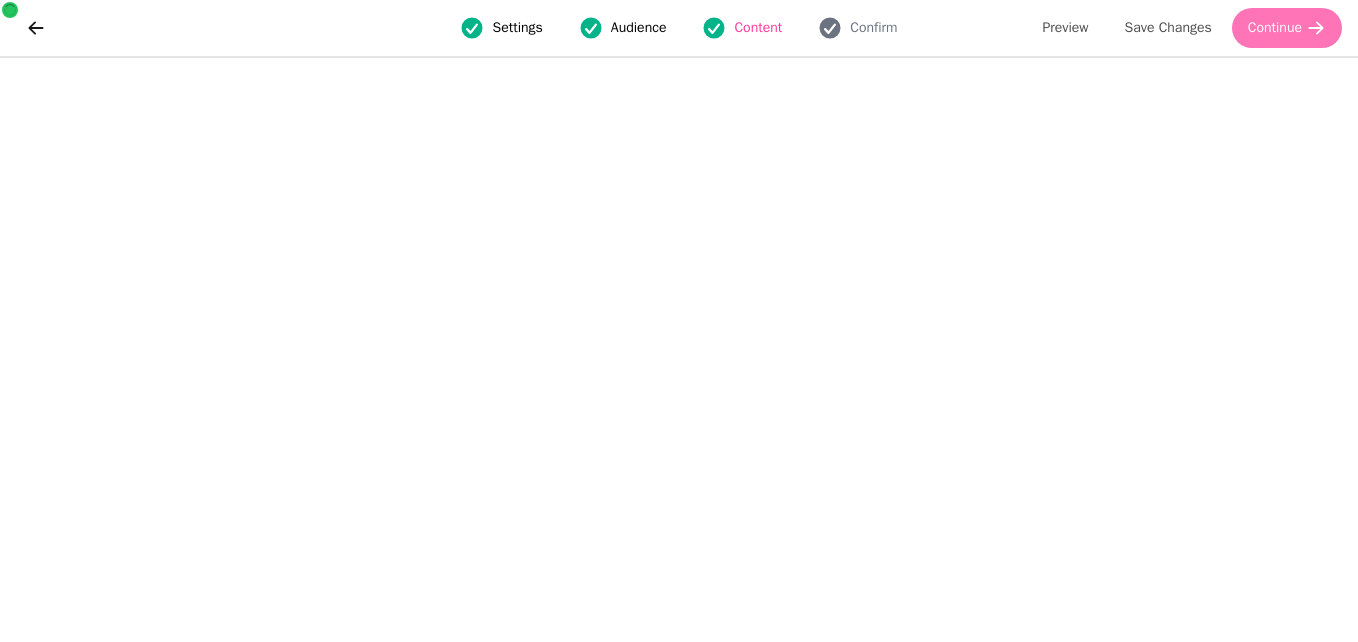 click on "Continue" at bounding box center [1275, 28] 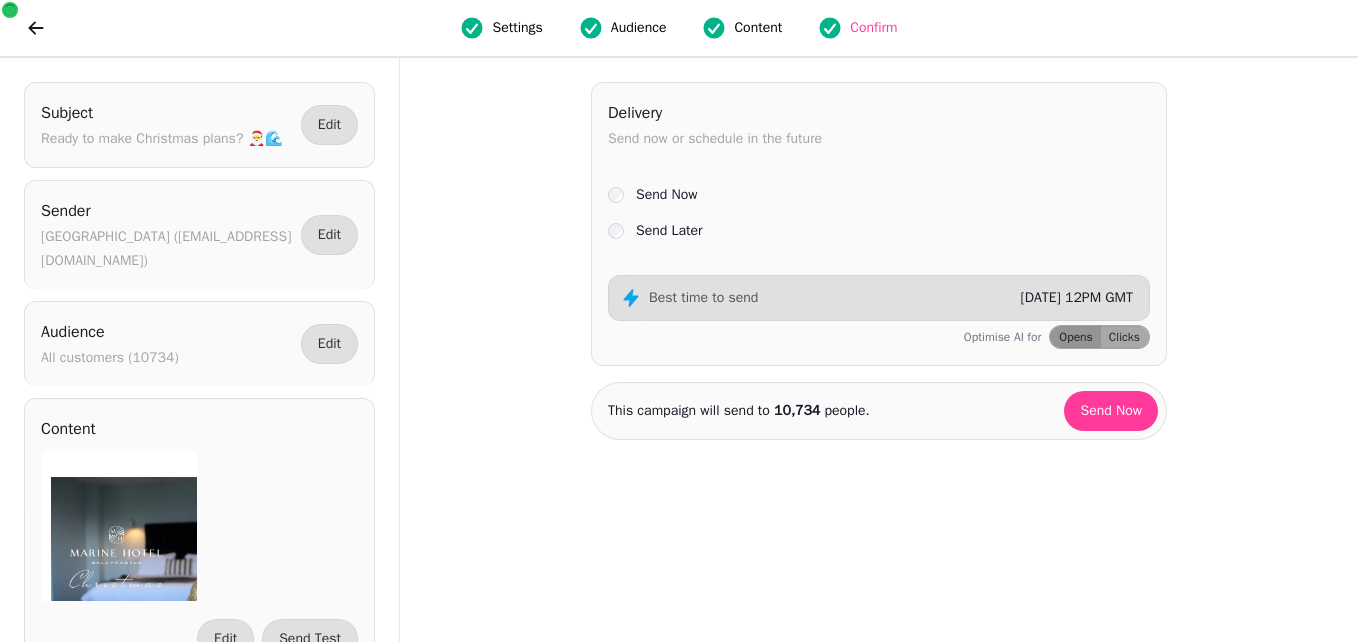 scroll, scrollTop: 0, scrollLeft: 0, axis: both 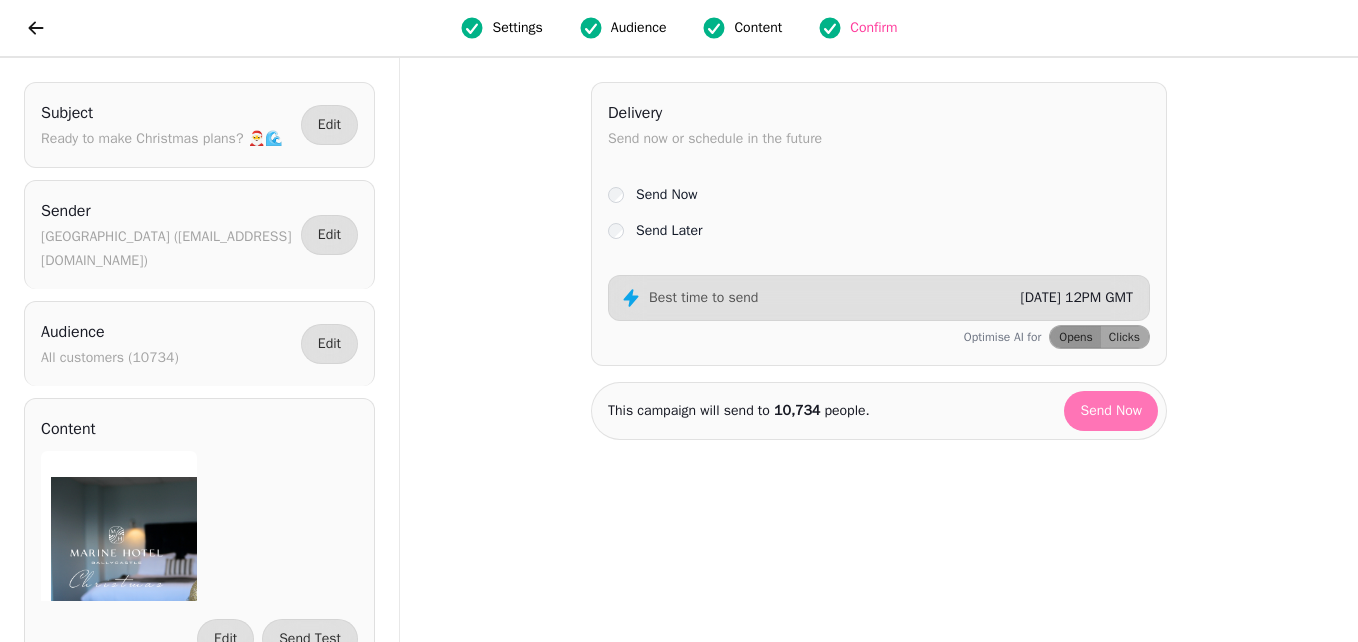 click on "Send Now" at bounding box center (1111, 411) 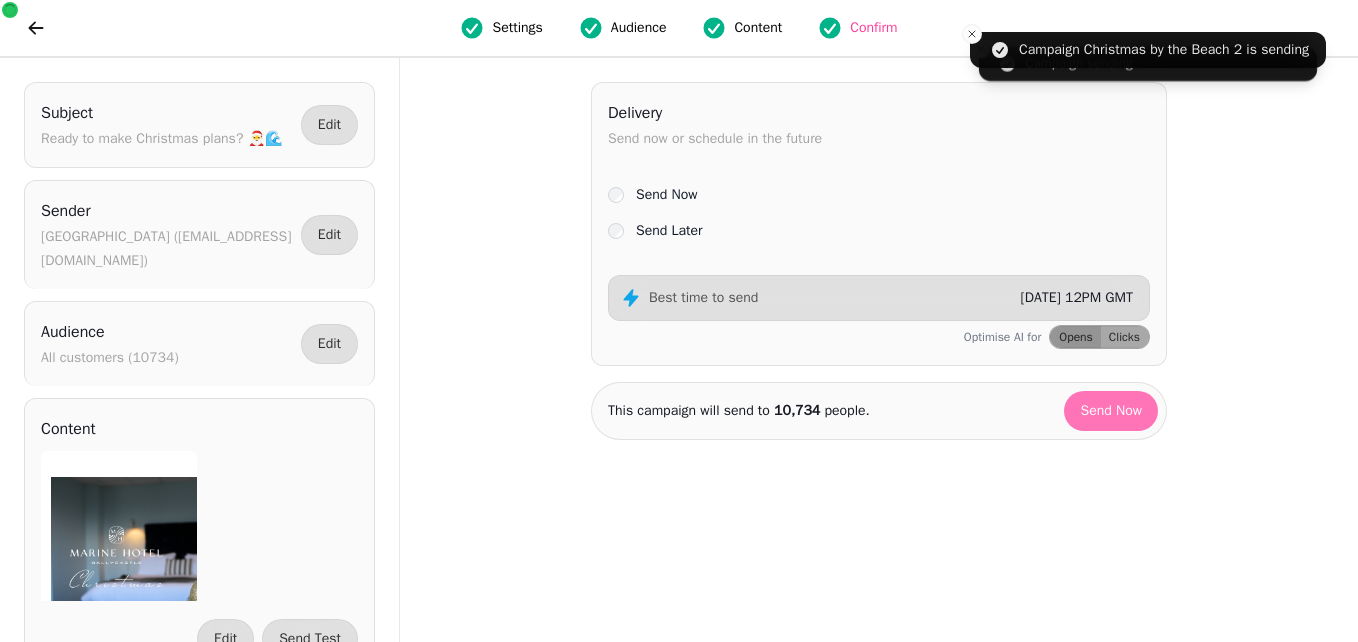select on "**" 